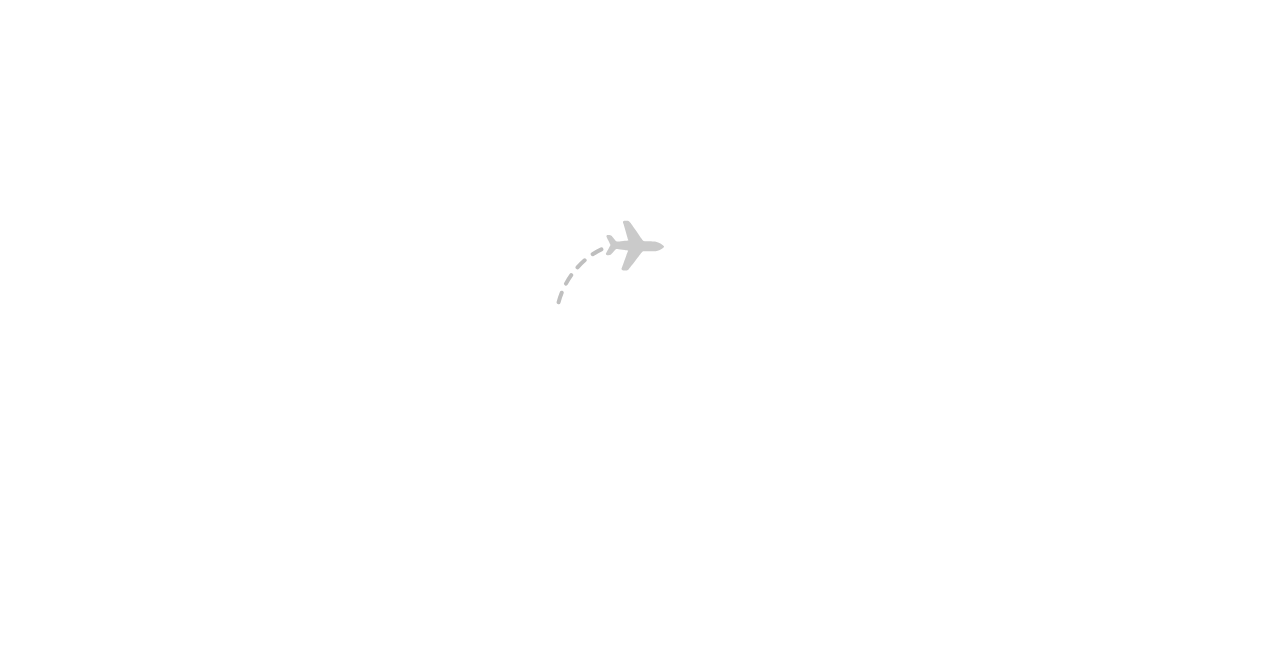 scroll, scrollTop: 0, scrollLeft: 0, axis: both 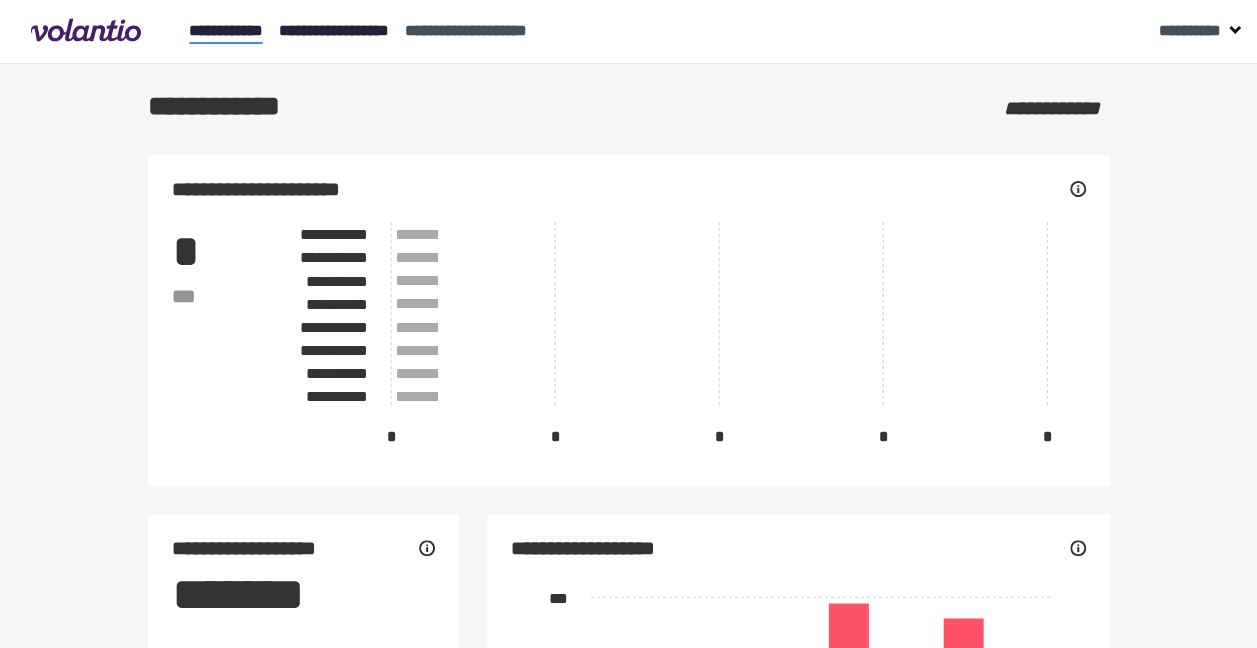 click on "**********" at bounding box center (334, 30) 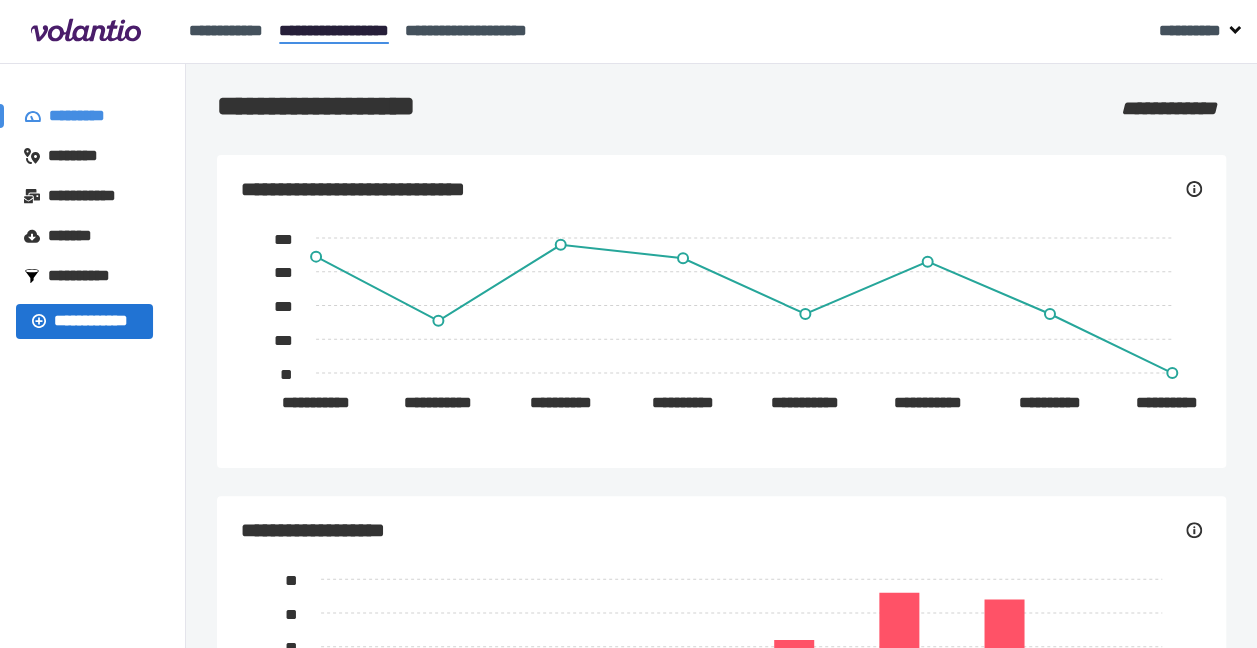 click on "**********" at bounding box center (95, 321) 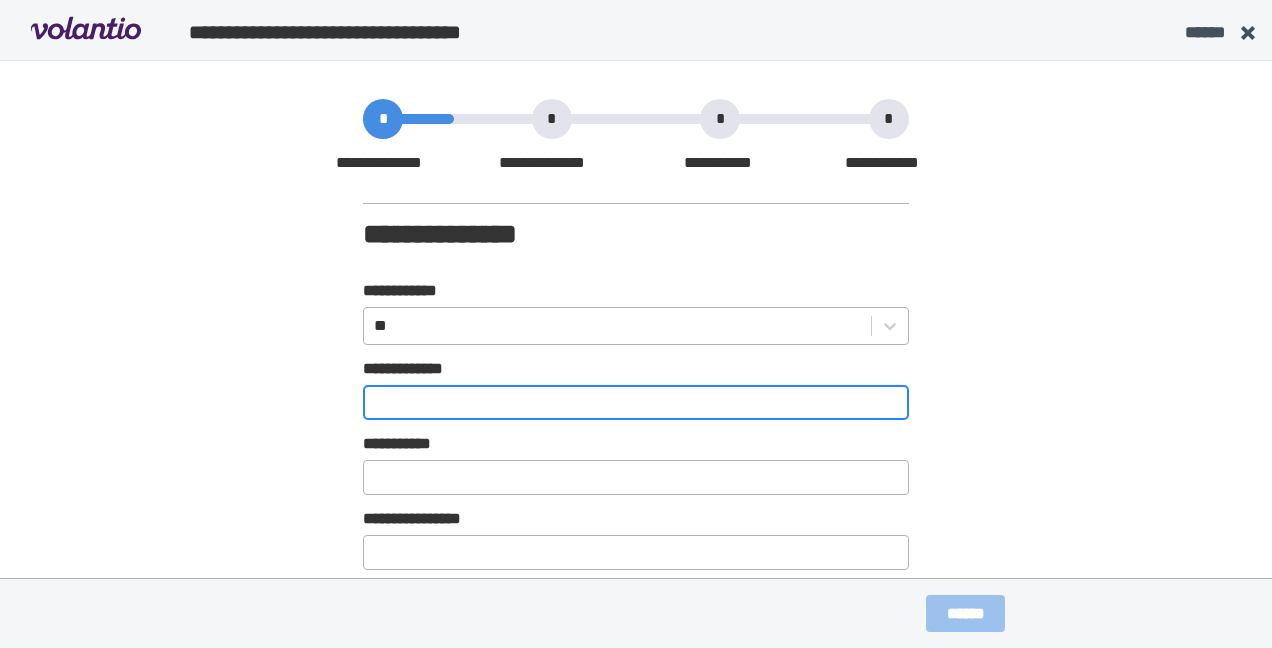 click on "**********" at bounding box center (636, 402) 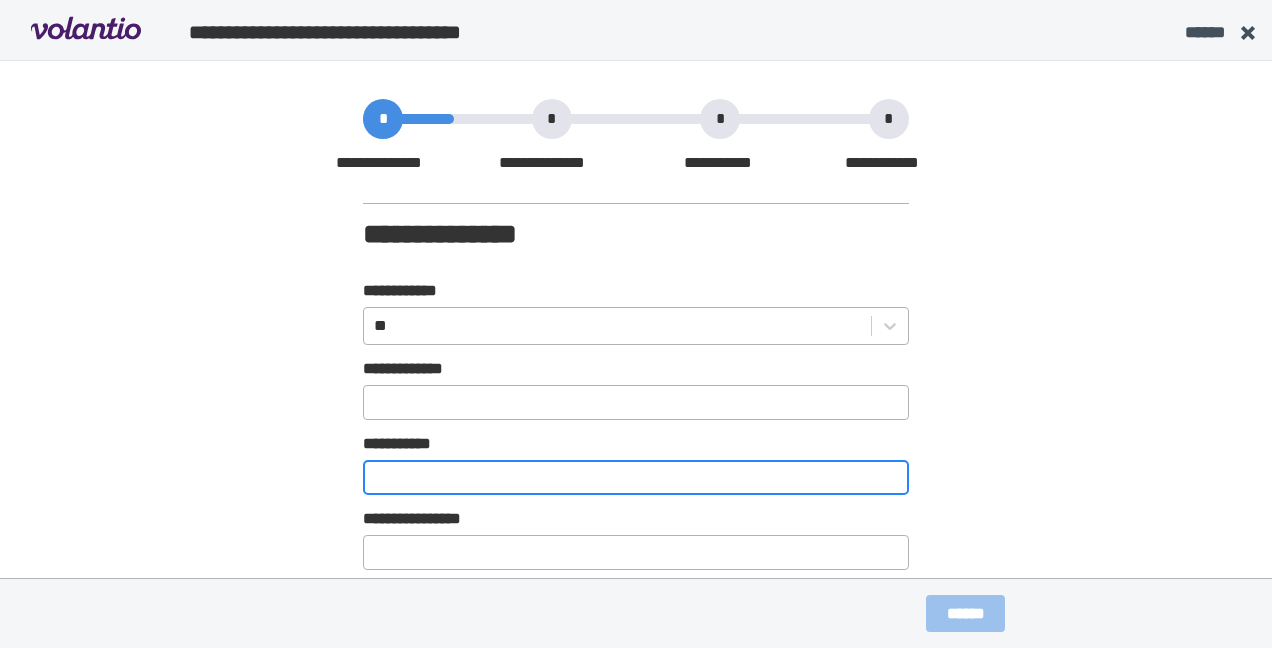 click on "**********" at bounding box center [636, 477] 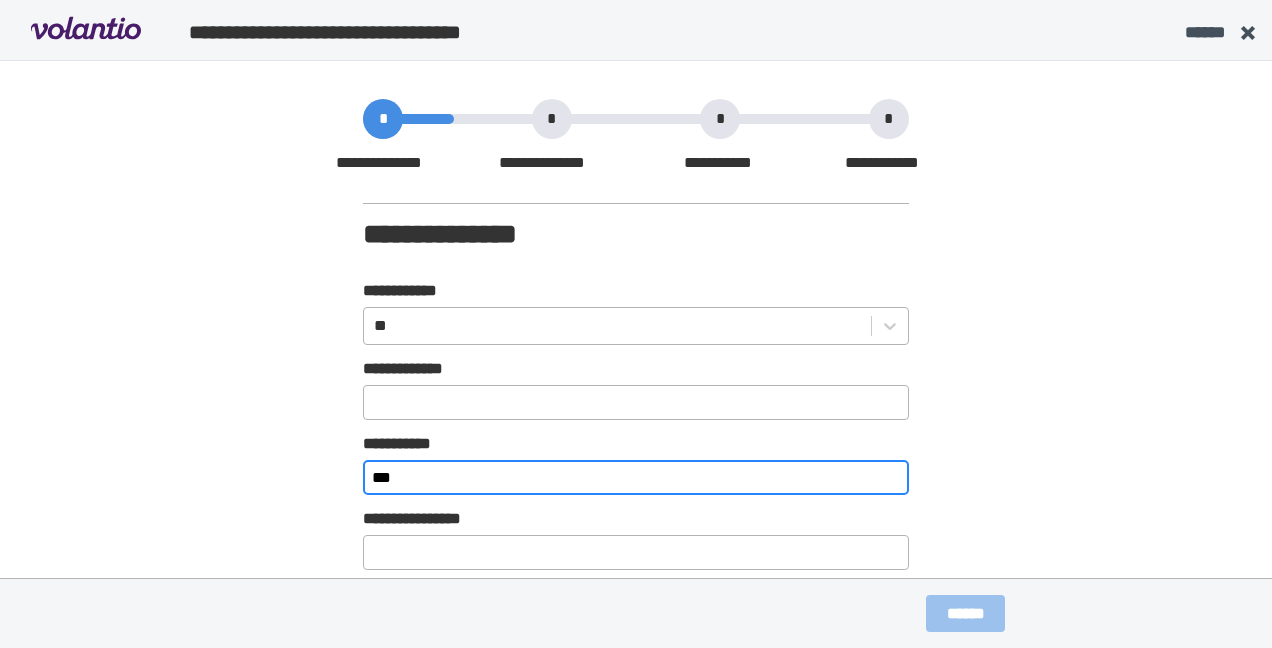 type on "***" 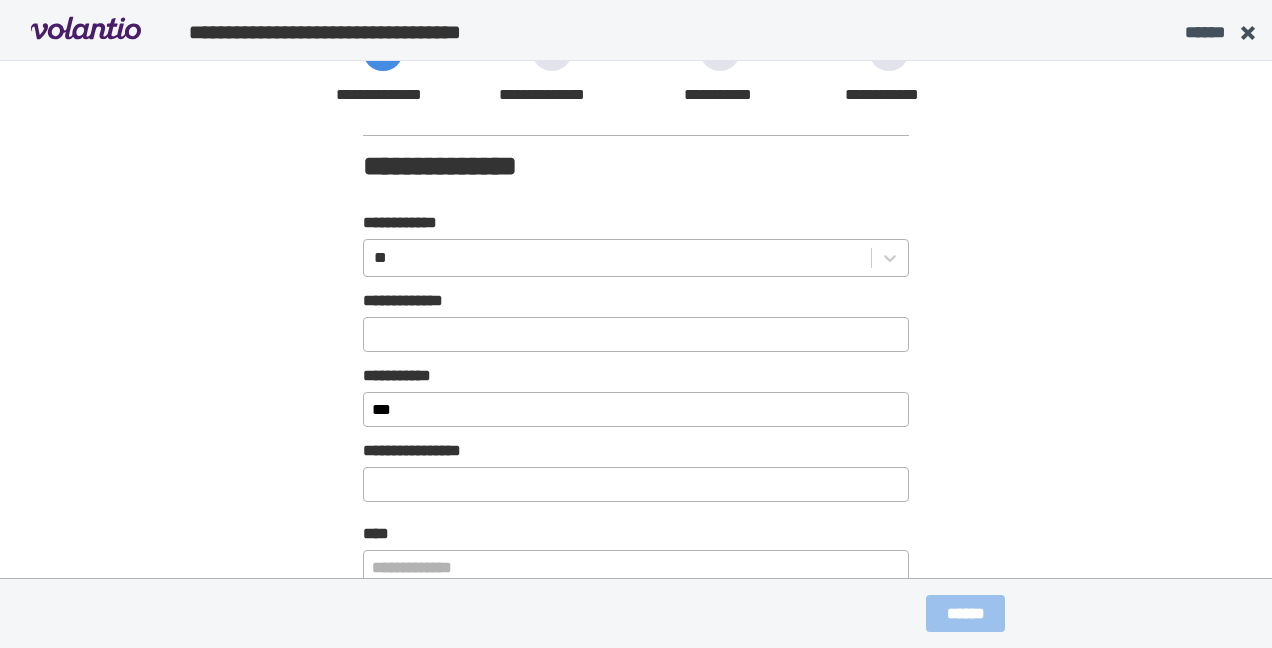 scroll, scrollTop: 100, scrollLeft: 0, axis: vertical 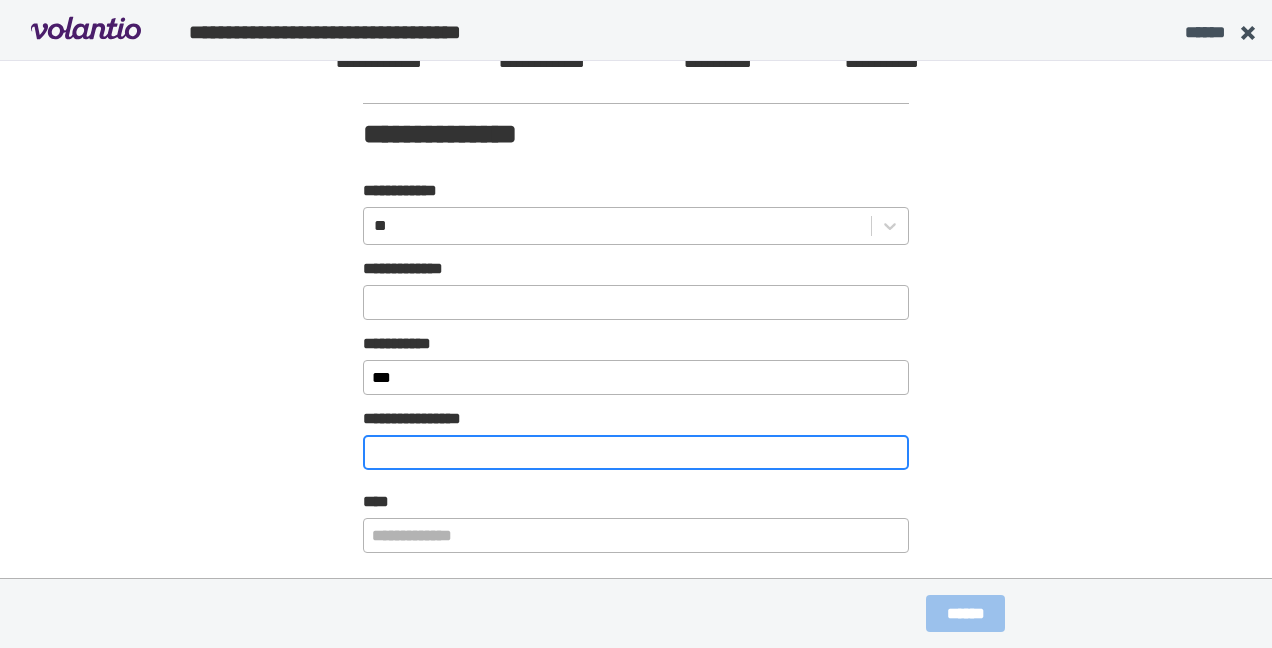 click on "**********" at bounding box center (636, 452) 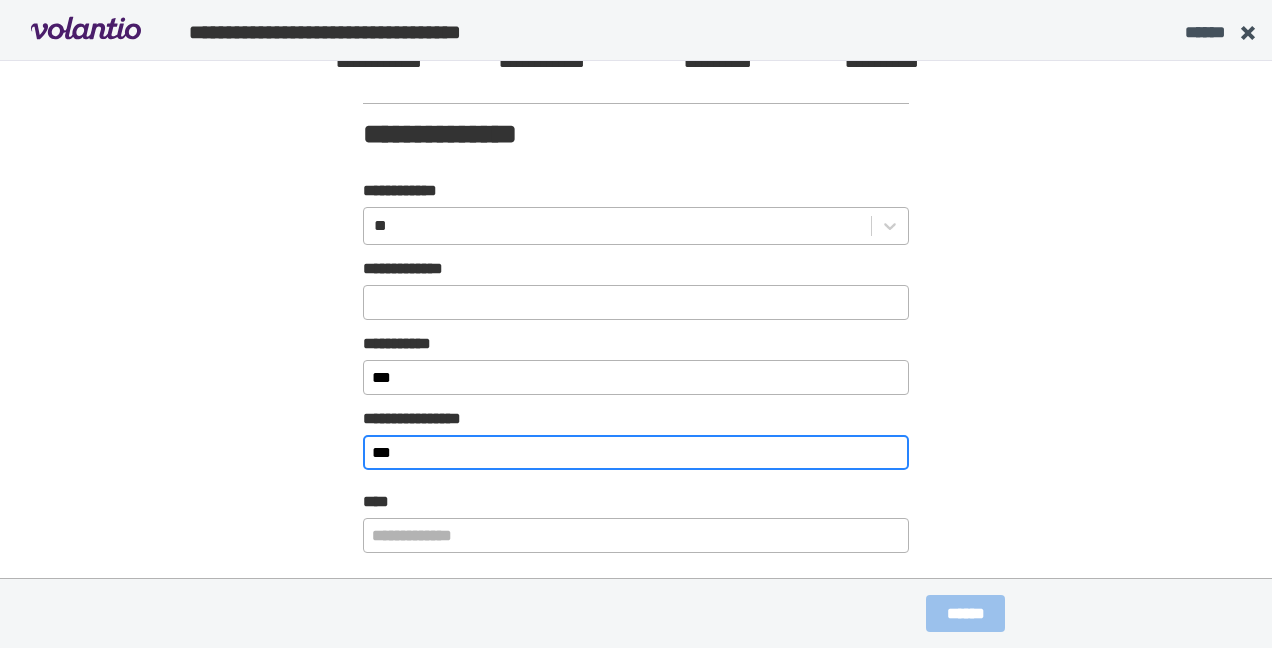 type on "***" 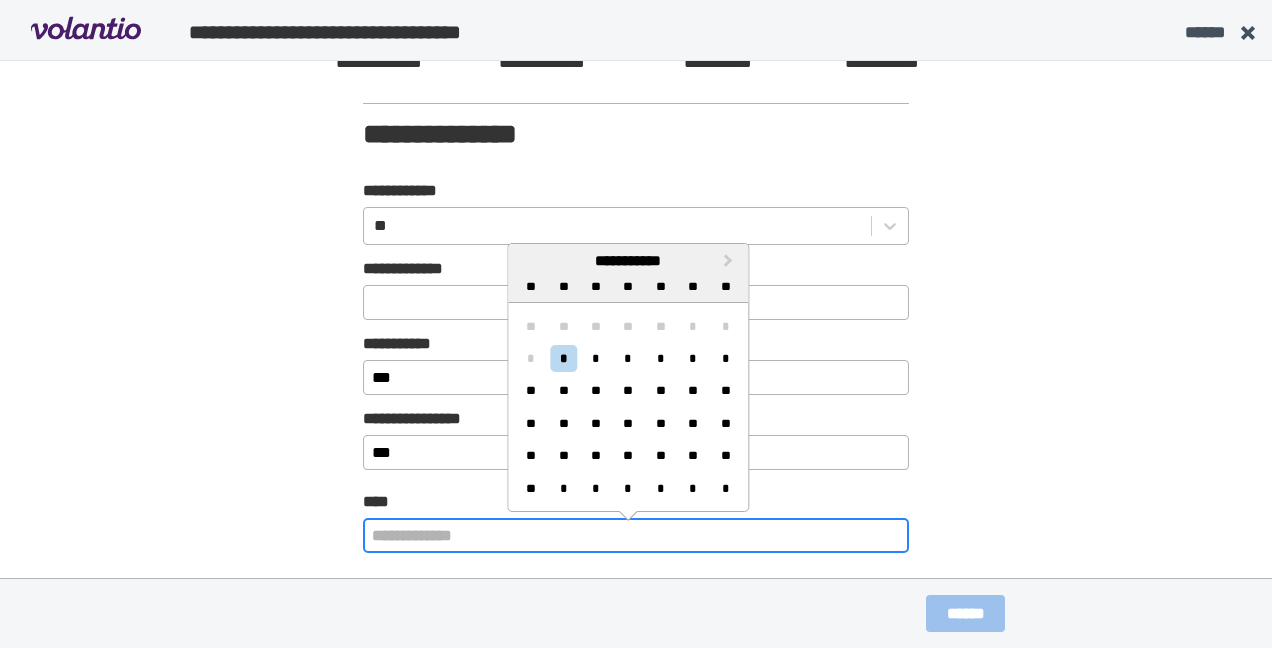 click at bounding box center (636, 535) 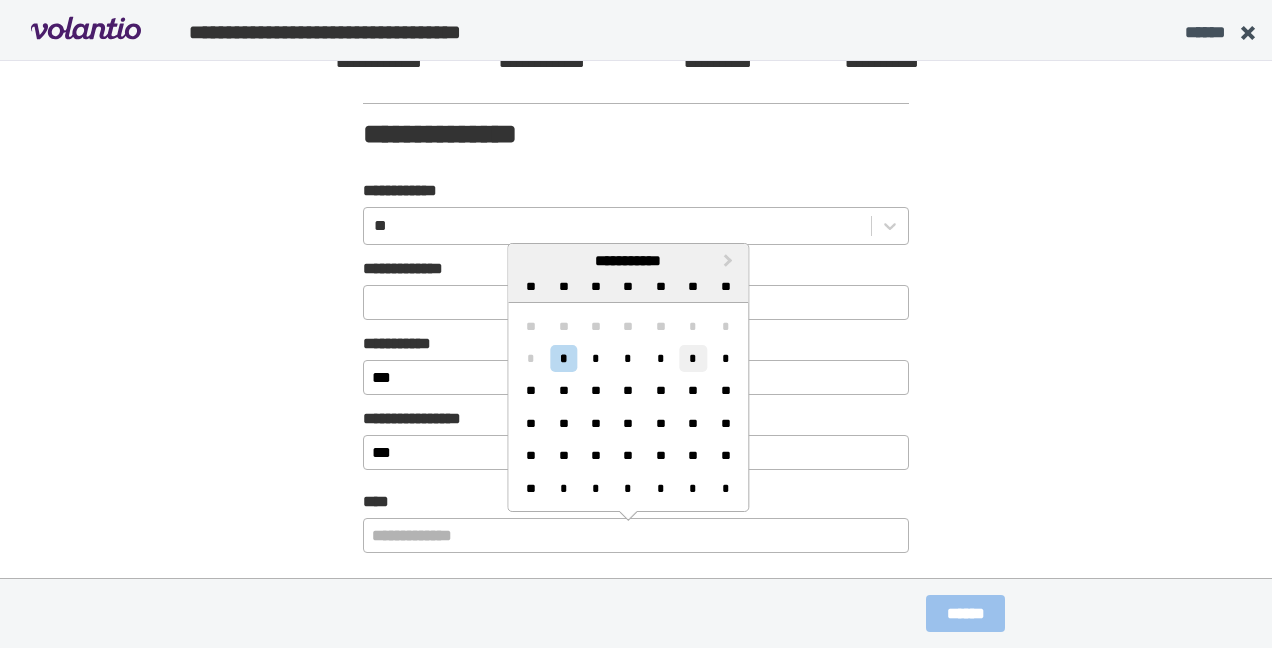 click on "*" at bounding box center [693, 358] 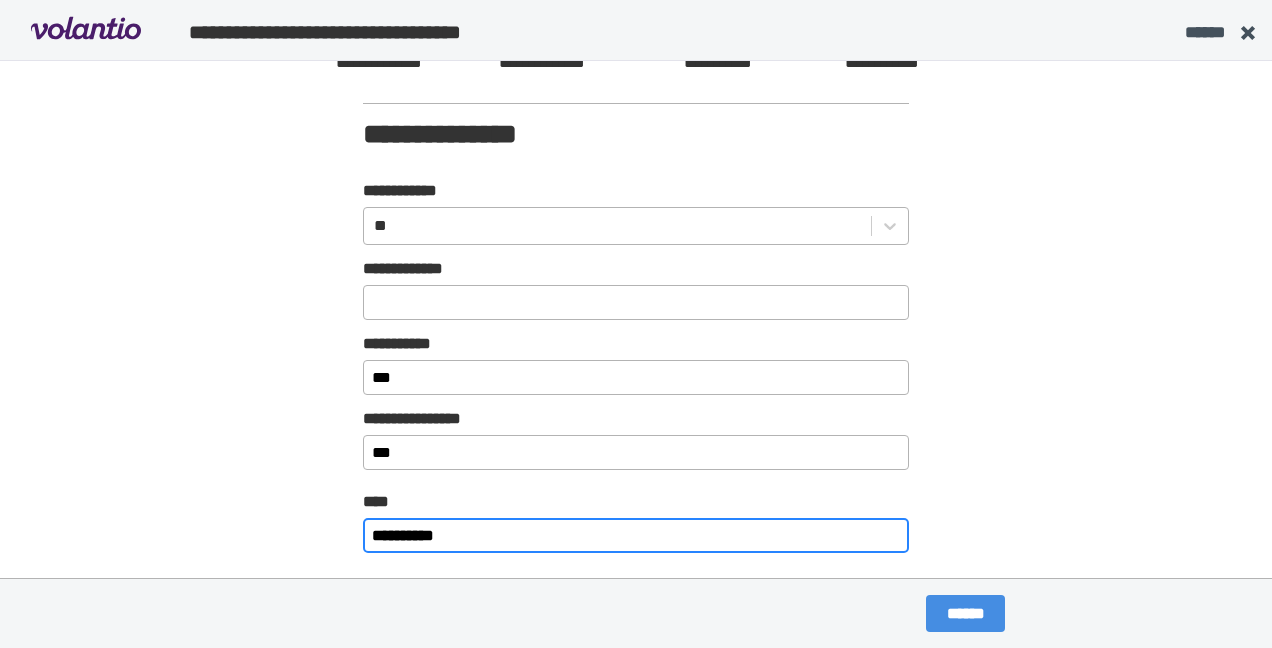 scroll, scrollTop: 146, scrollLeft: 0, axis: vertical 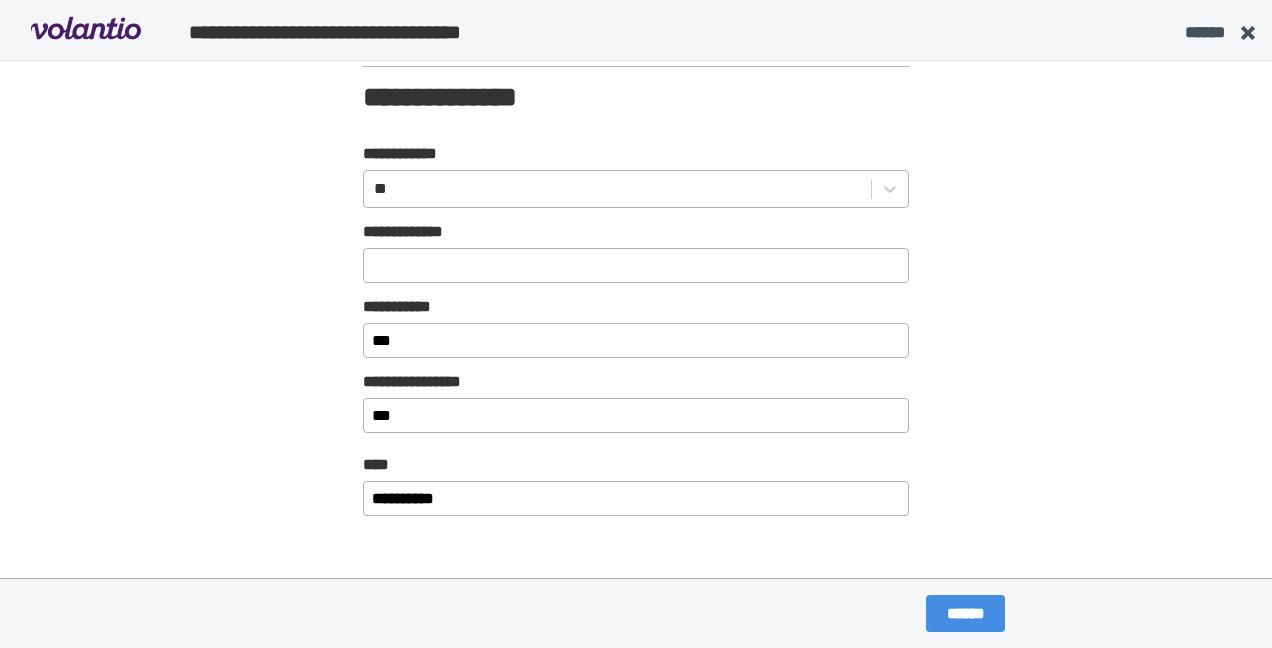 click on "******" at bounding box center [965, 613] 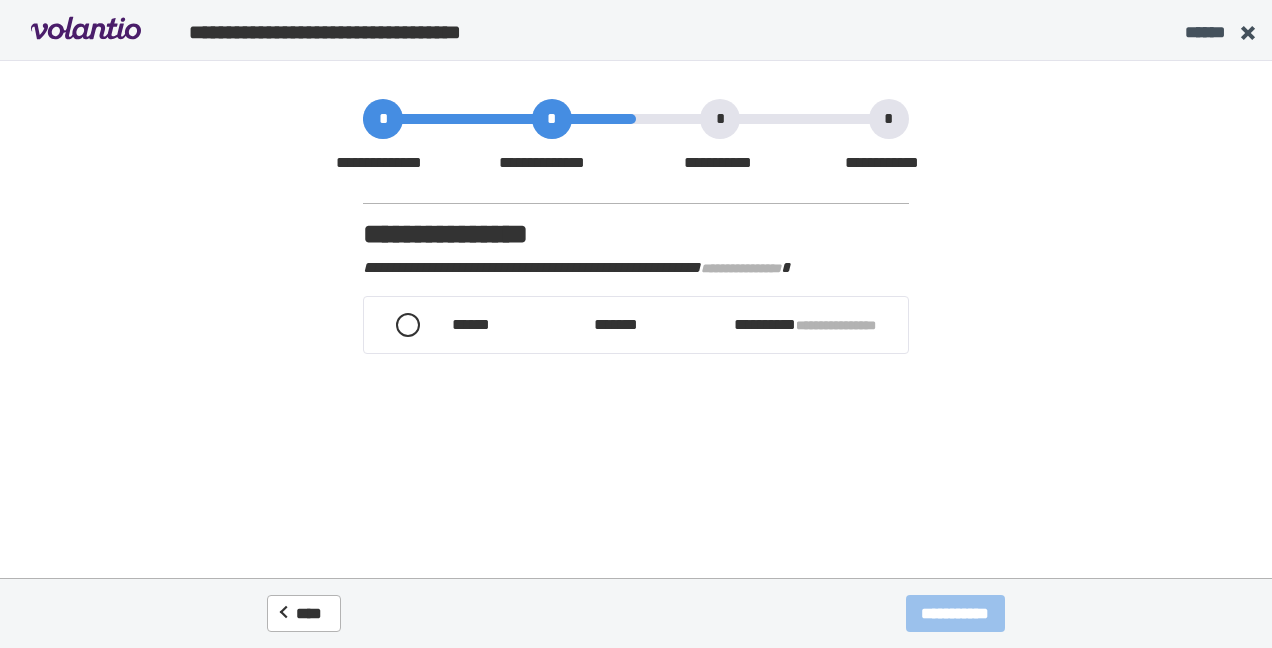 scroll, scrollTop: 0, scrollLeft: 0, axis: both 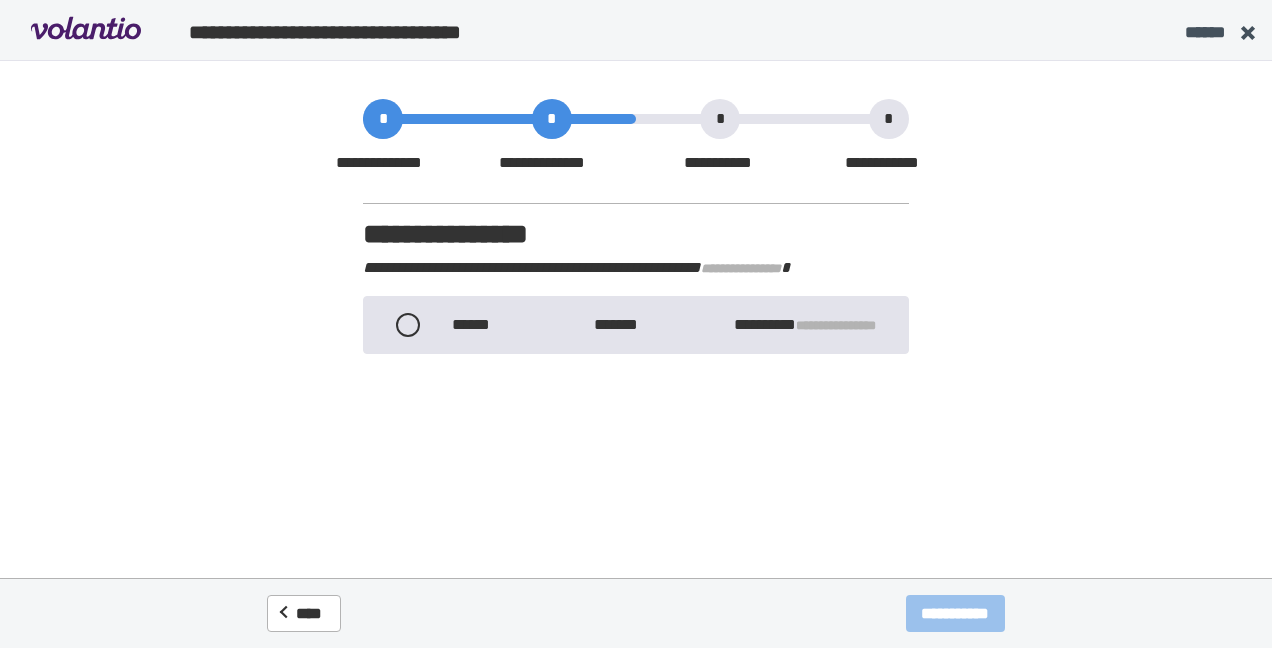 click on "**********" at bounding box center (636, 325) 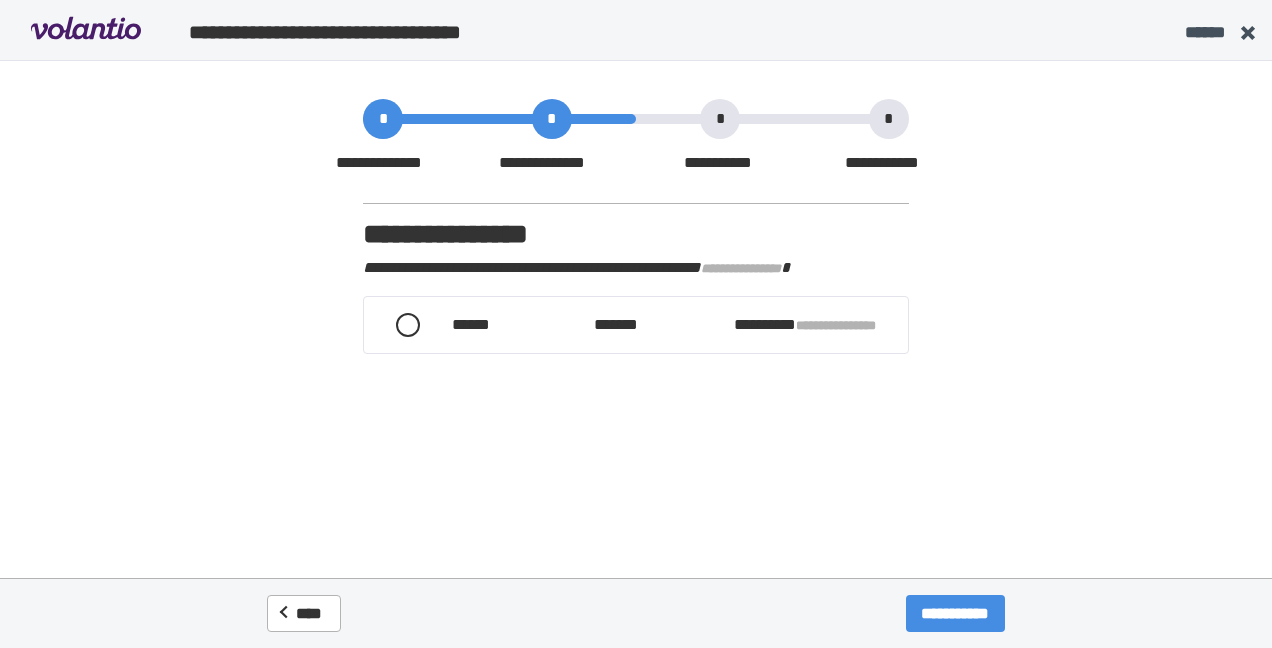click on "**********" at bounding box center (955, 613) 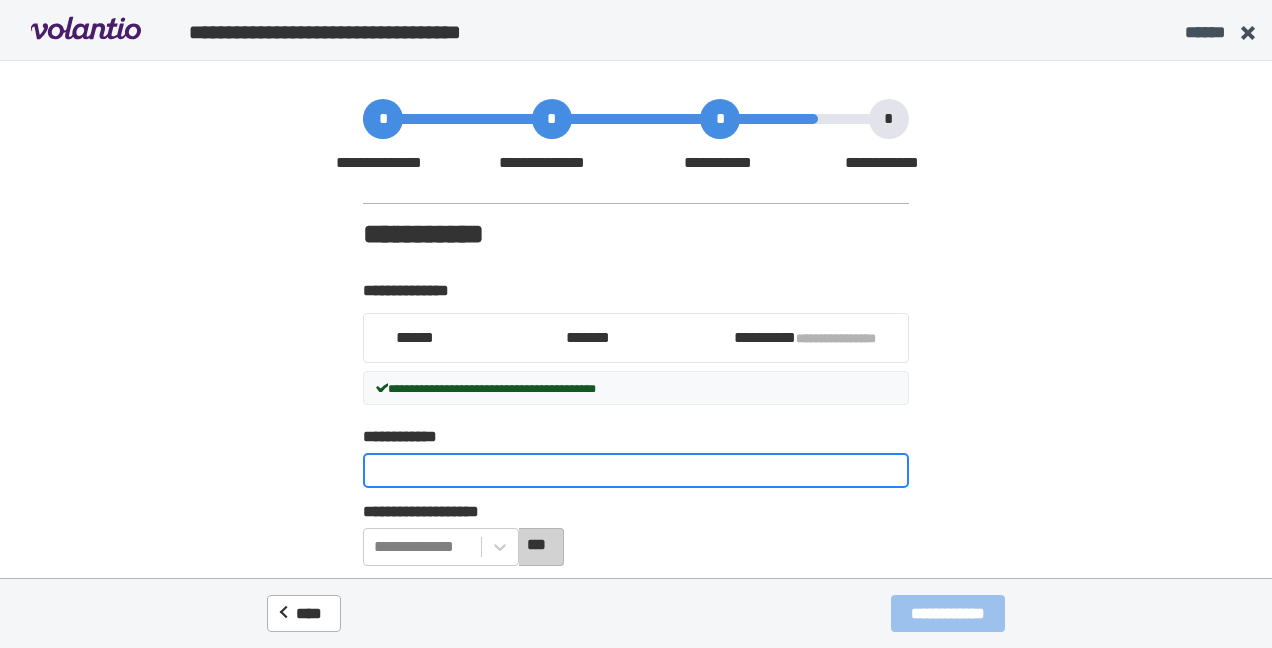 click on "**********" at bounding box center (636, 470) 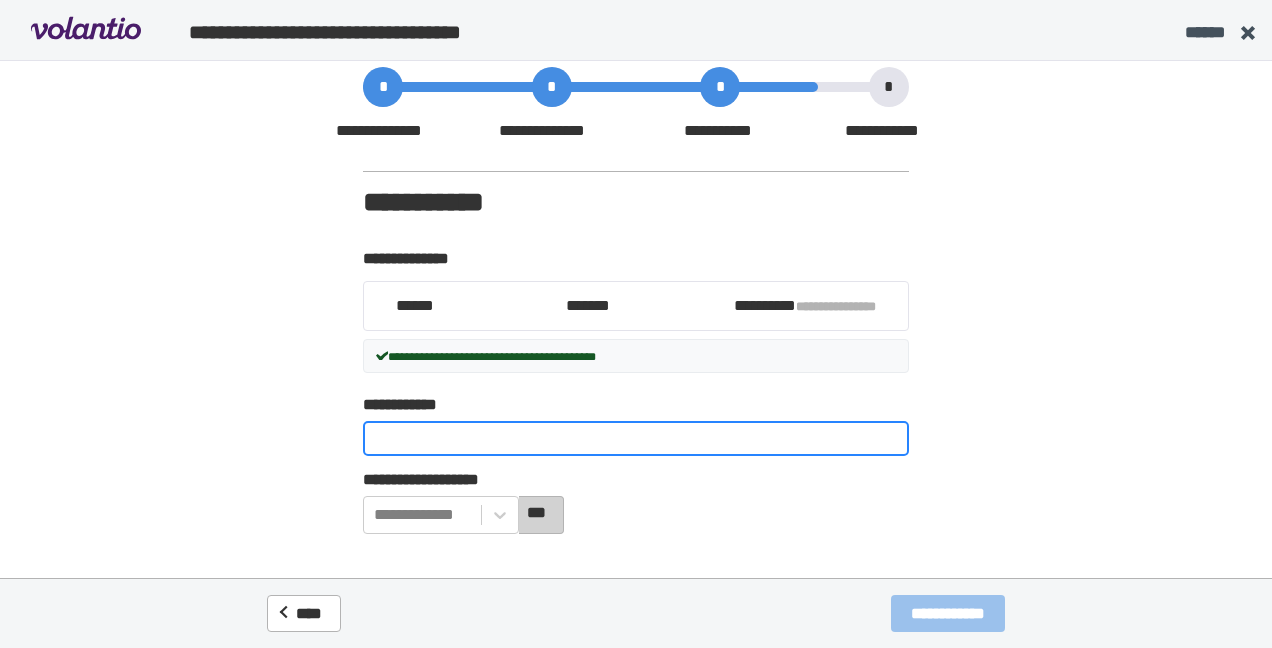 scroll, scrollTop: 50, scrollLeft: 0, axis: vertical 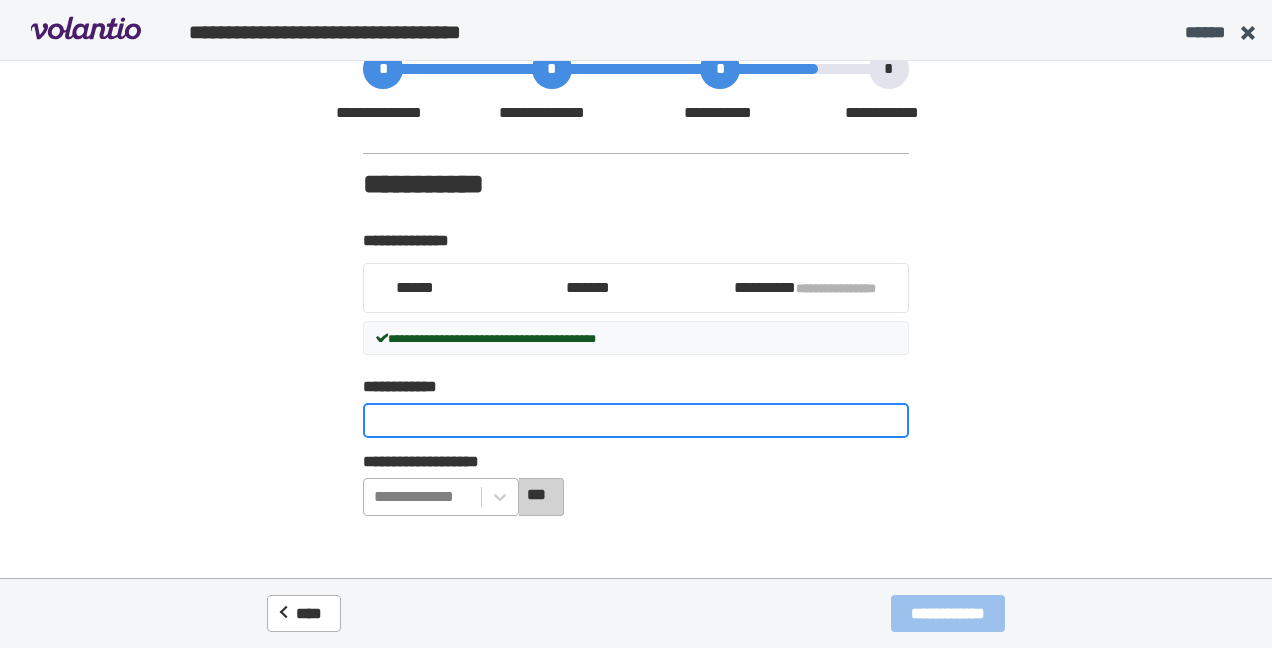 type on "**" 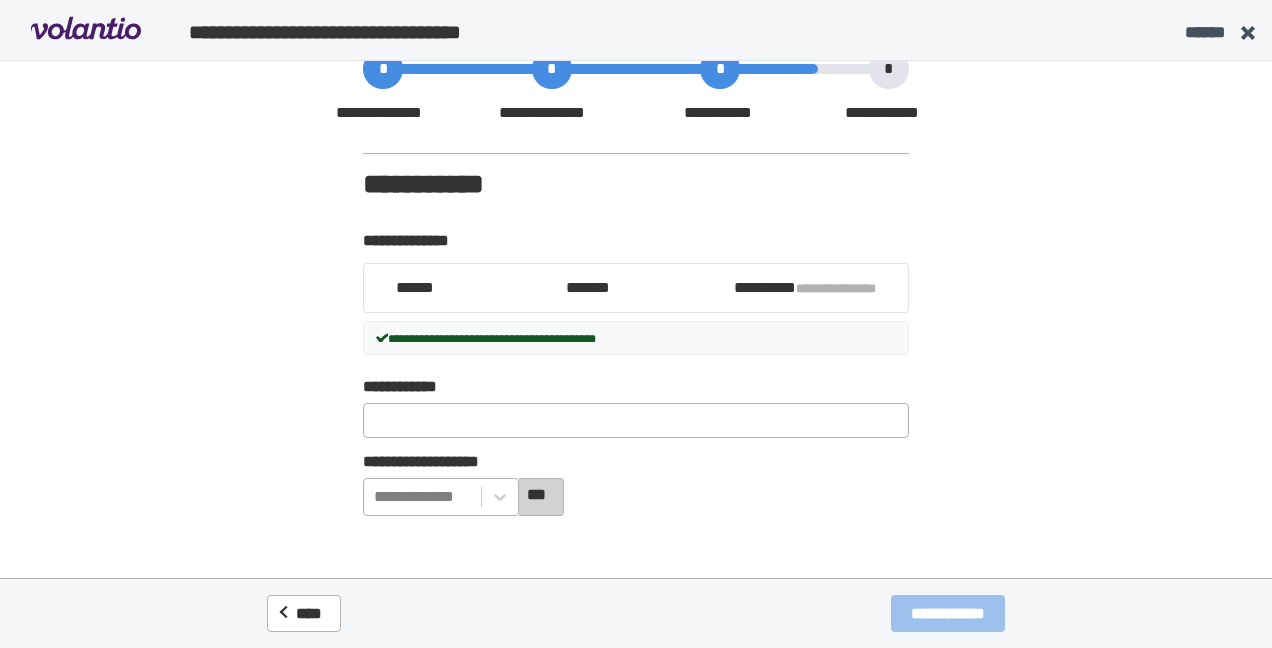 click on "**********" at bounding box center (441, 497) 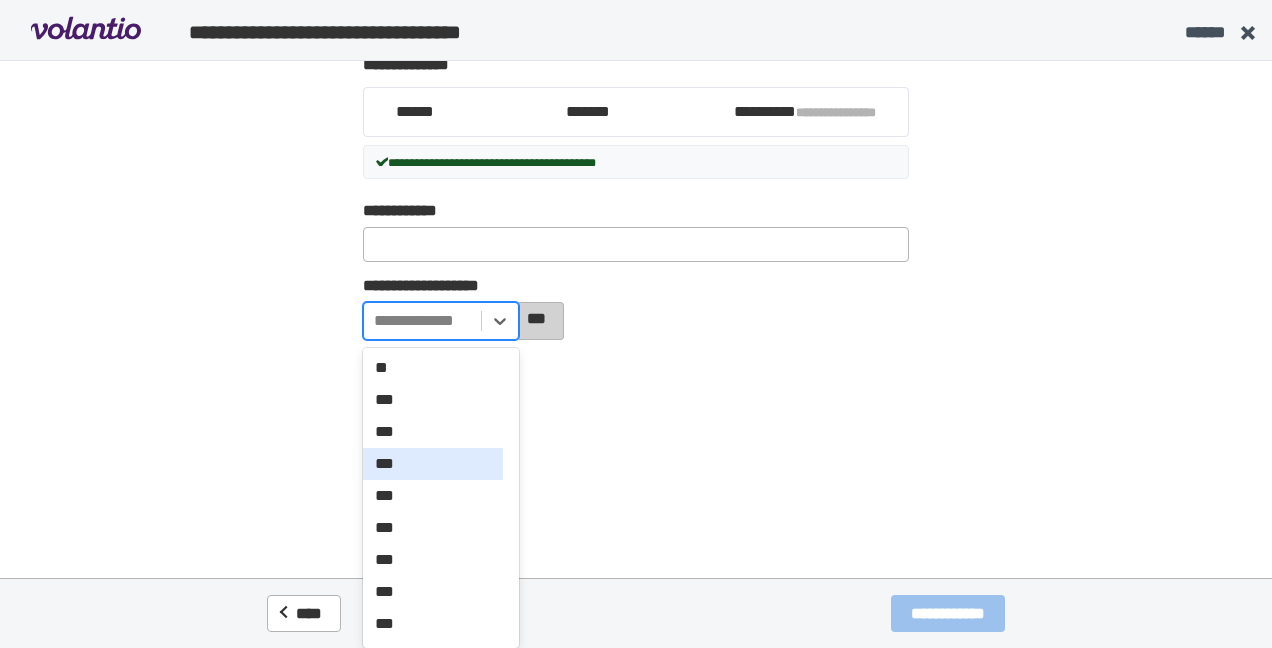 click on "***" at bounding box center (433, 464) 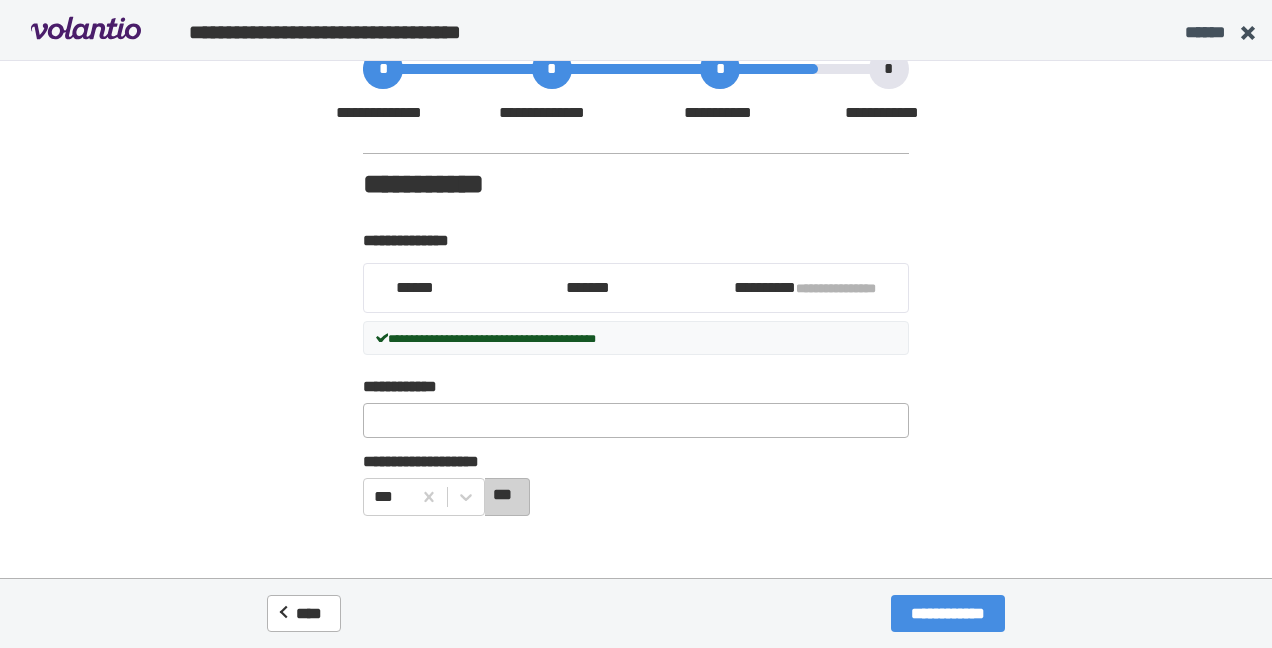 click on "**********" at bounding box center [948, 613] 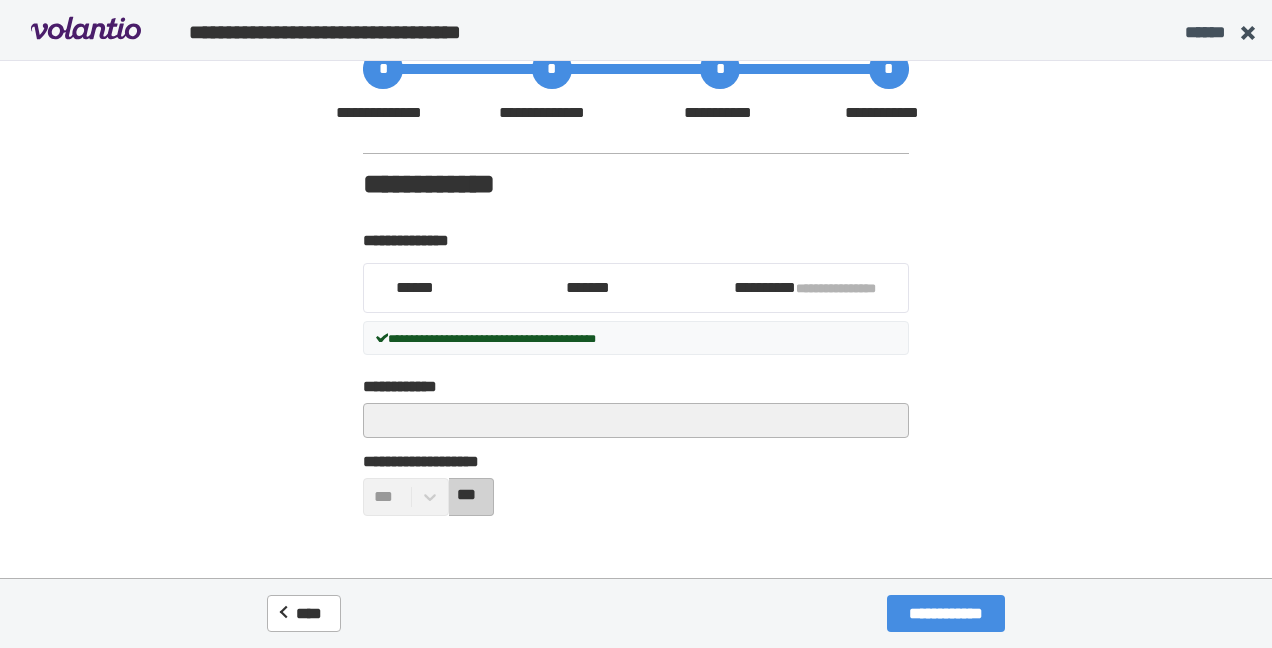 click on "**********" at bounding box center (946, 613) 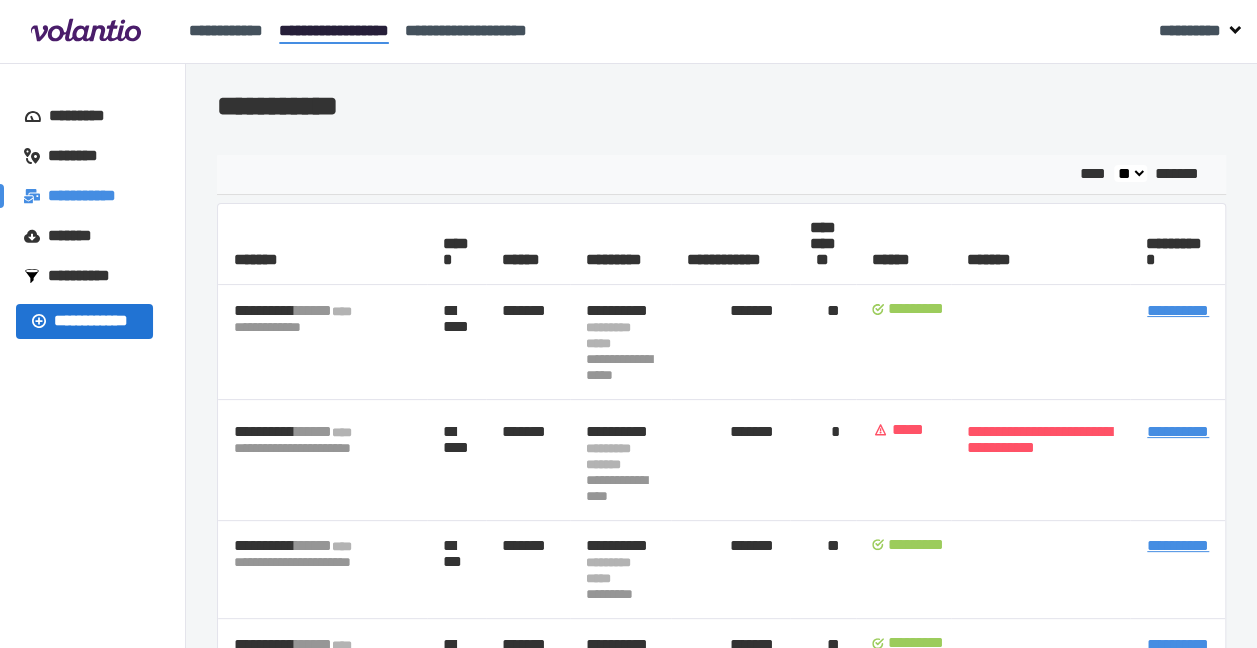 click on "**********" at bounding box center [95, 321] 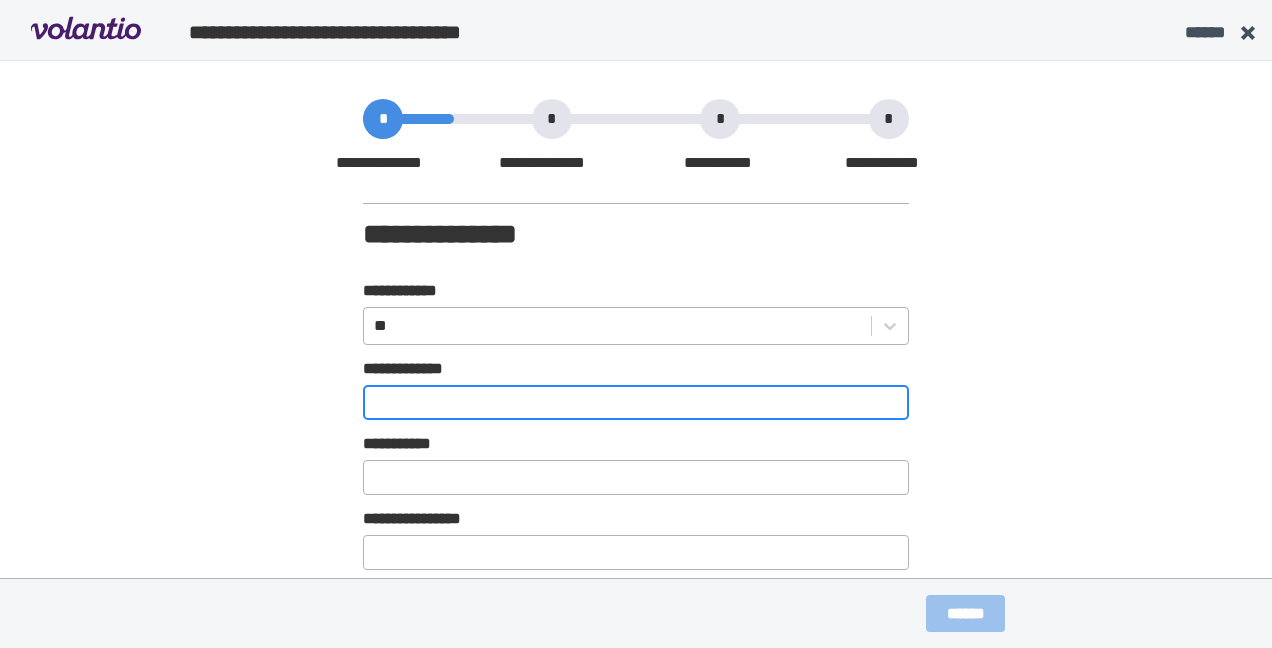 click on "**********" at bounding box center (636, 402) 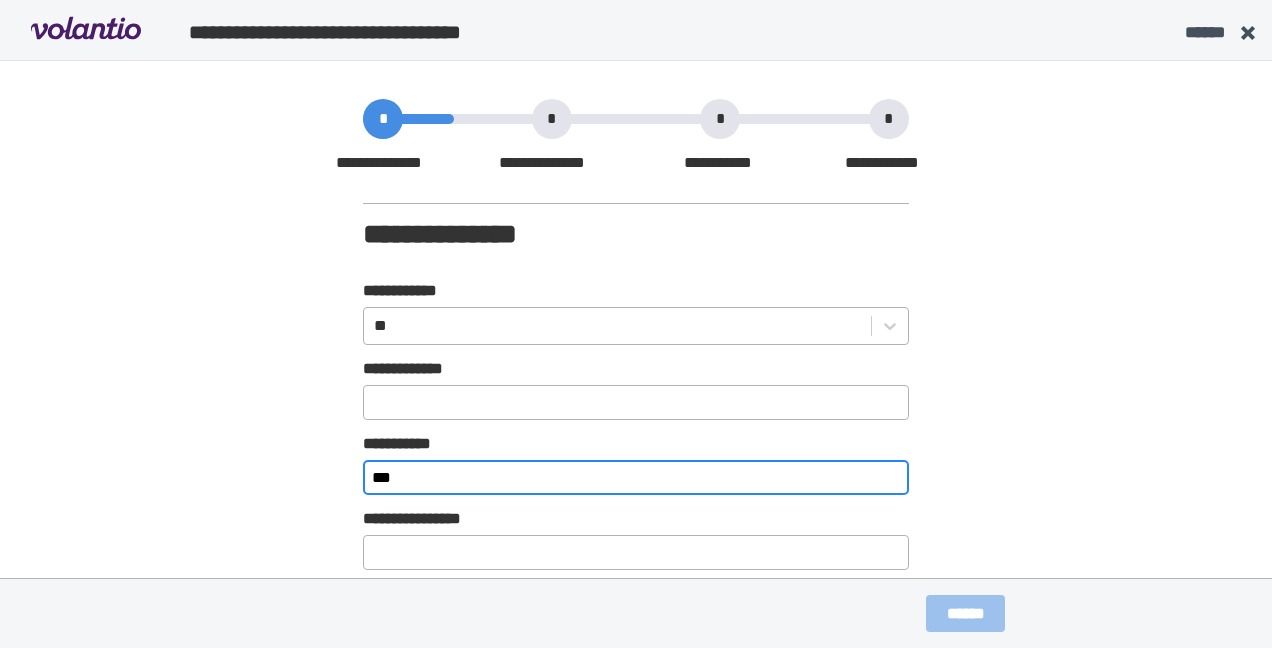 type on "***" 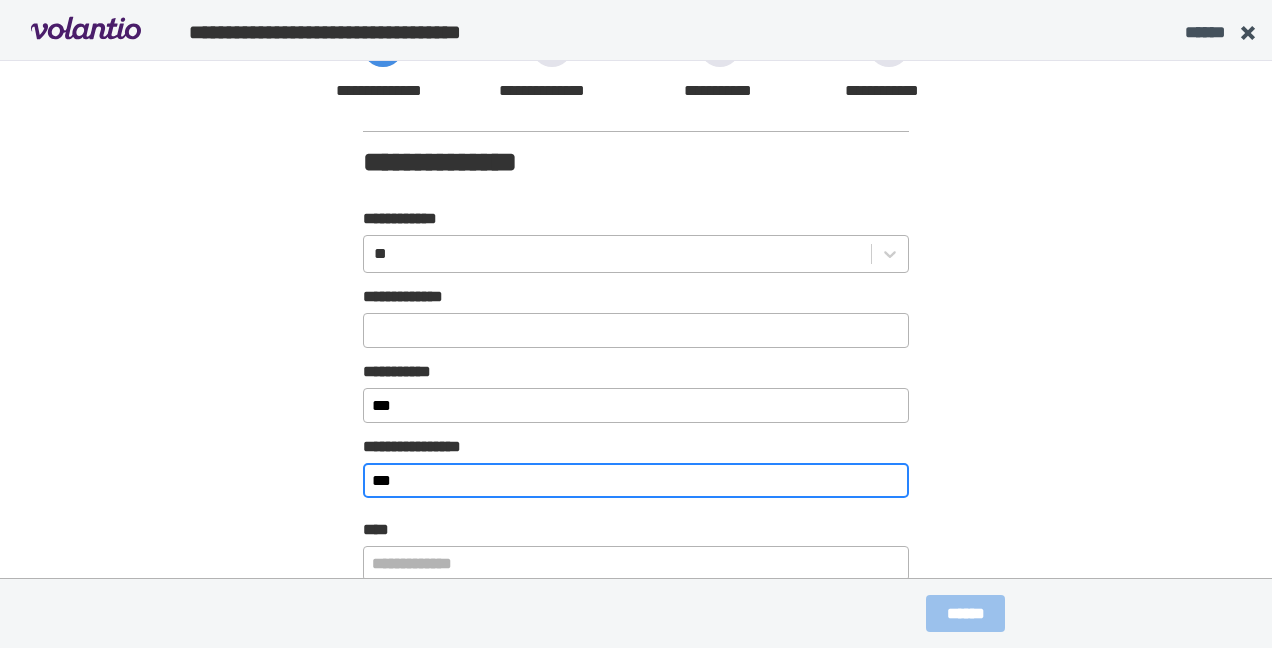 scroll, scrollTop: 146, scrollLeft: 0, axis: vertical 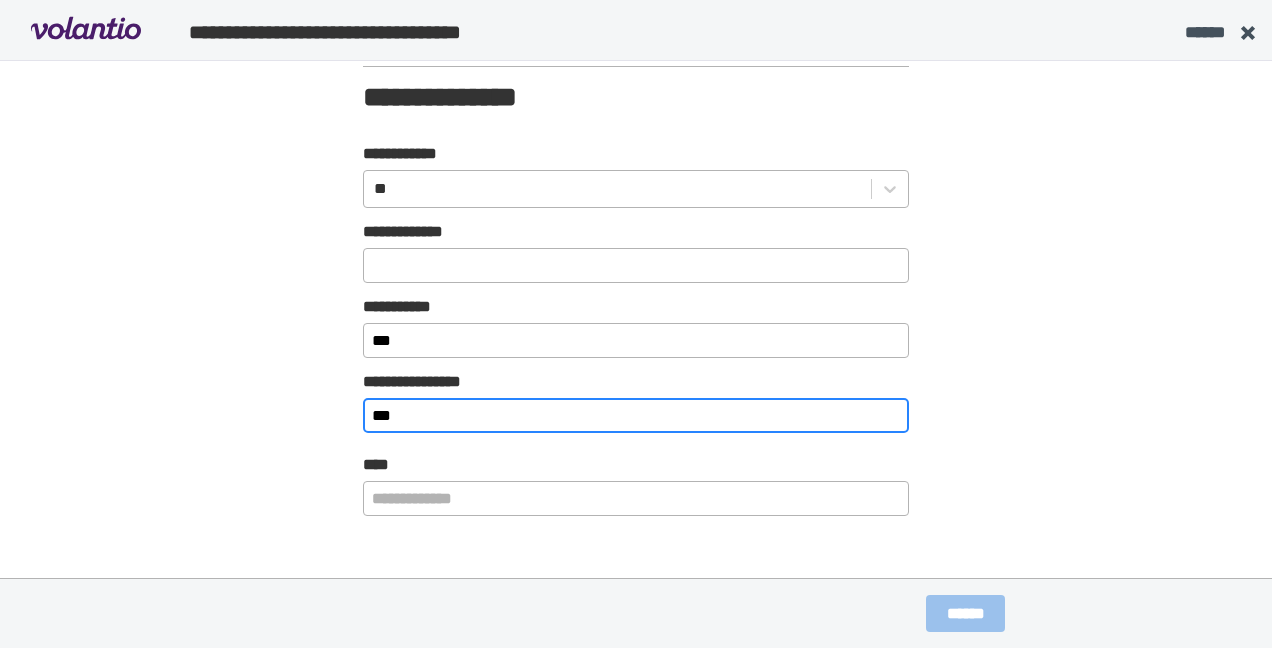 type on "***" 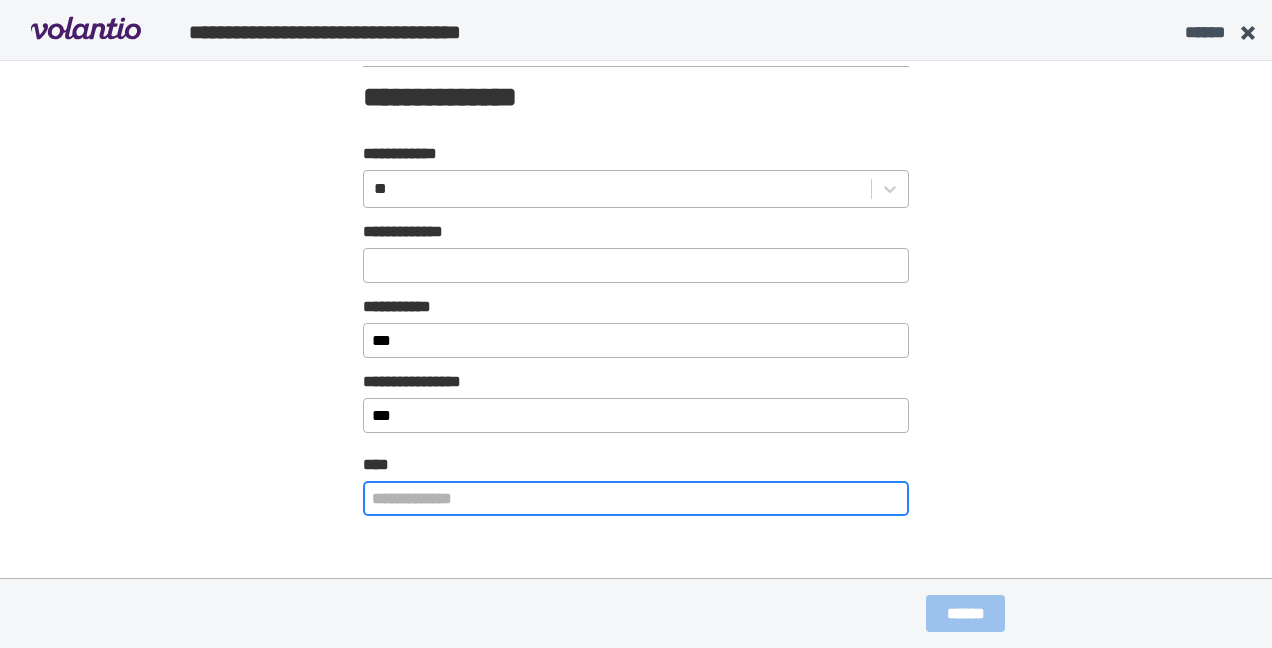 click at bounding box center (636, 498) 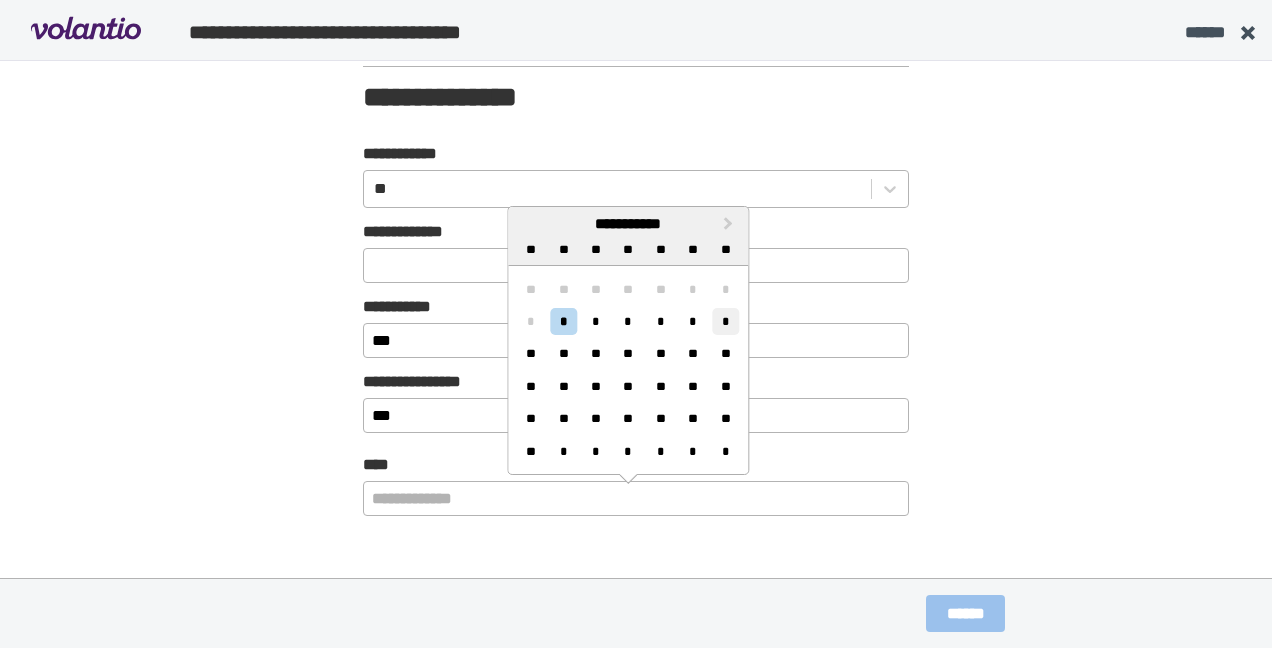 click on "*" at bounding box center [725, 321] 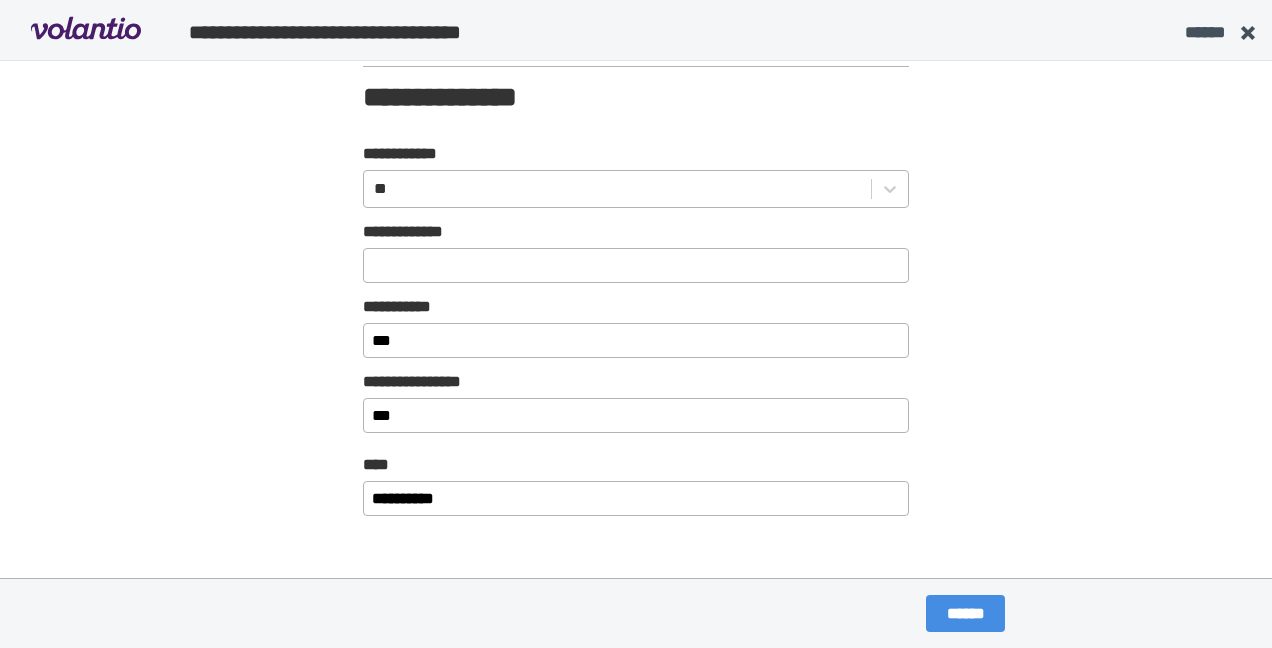 click on "******" at bounding box center [965, 613] 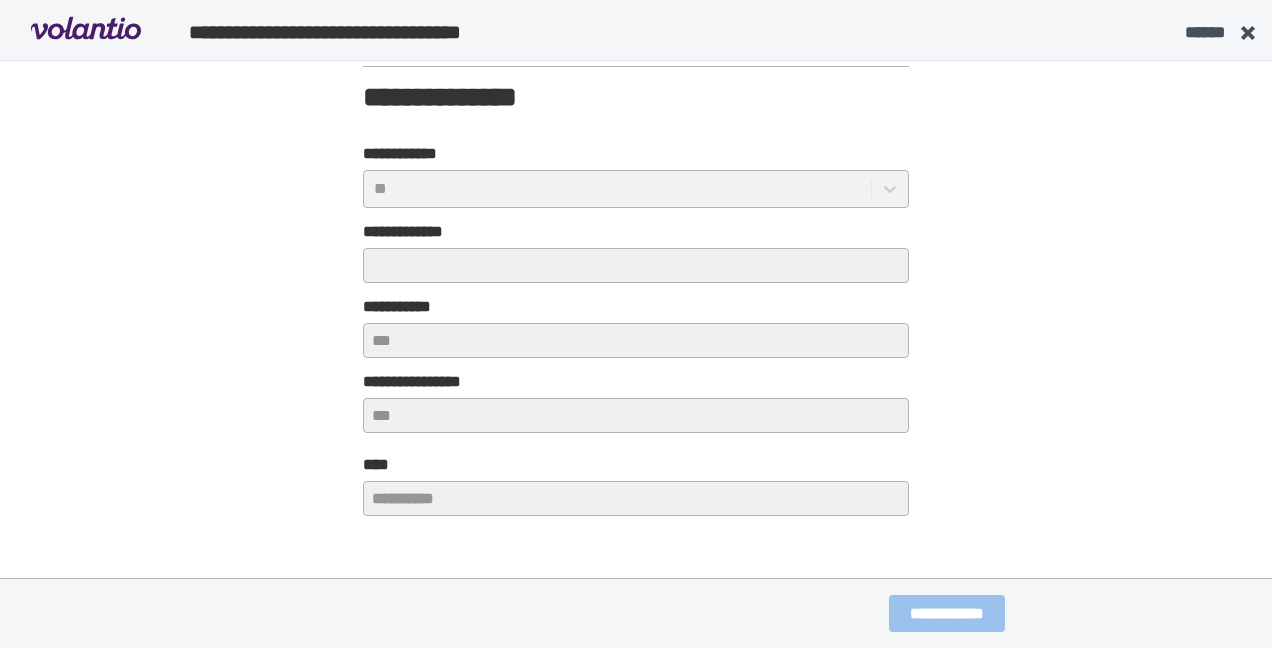 scroll, scrollTop: 0, scrollLeft: 0, axis: both 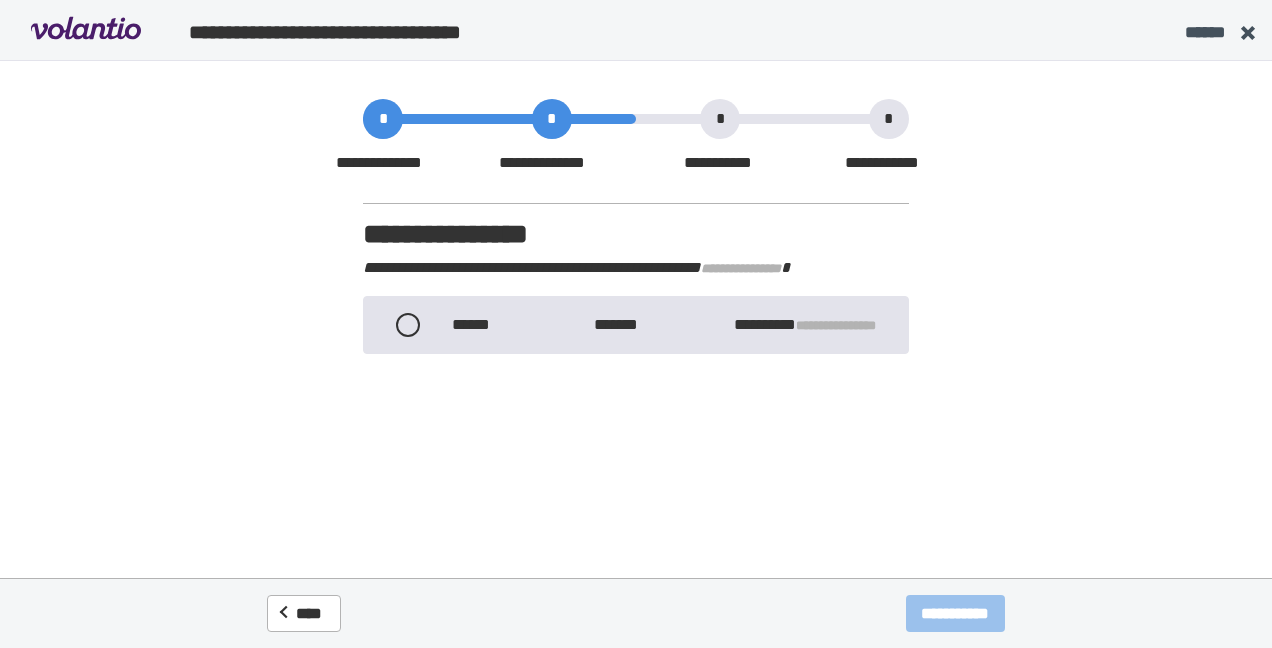 click on "** ****" at bounding box center [479, 325] 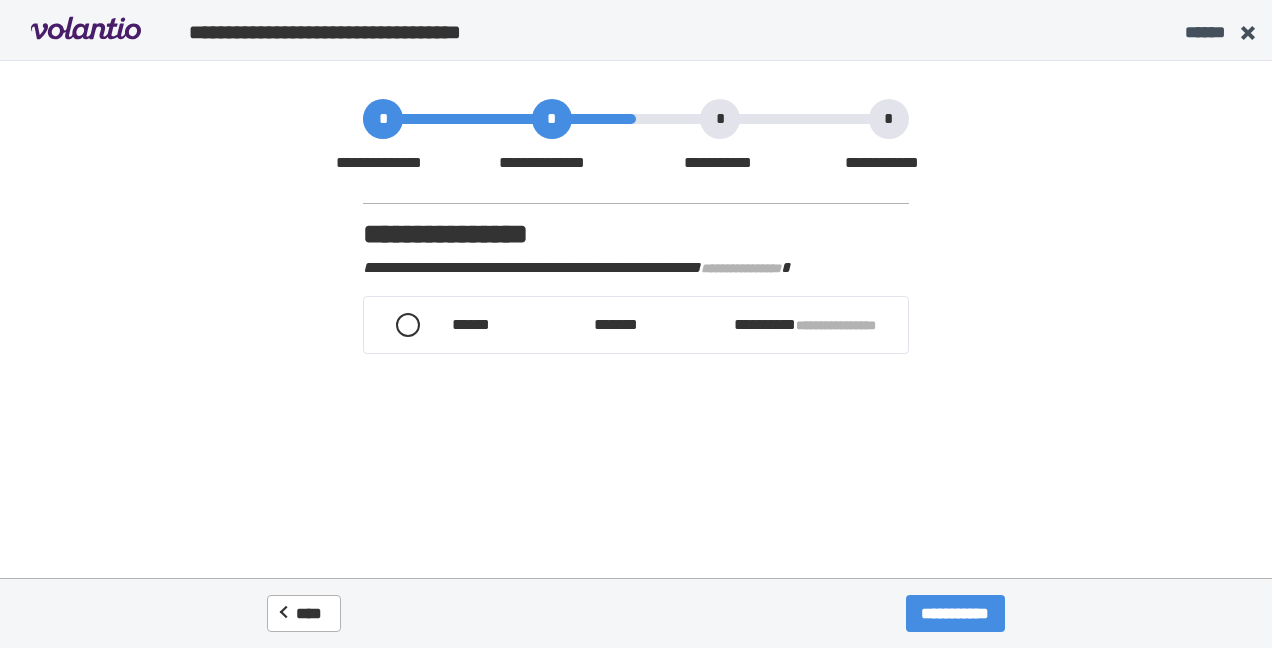 click on "**********" at bounding box center (955, 613) 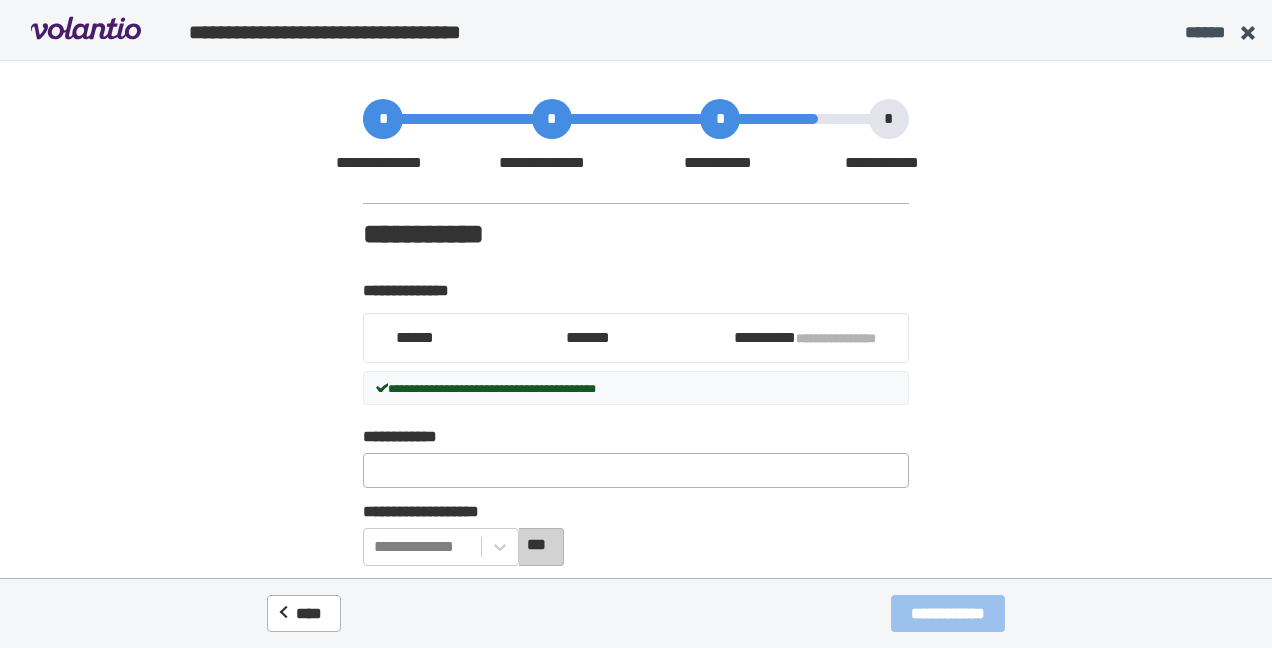 scroll, scrollTop: 50, scrollLeft: 0, axis: vertical 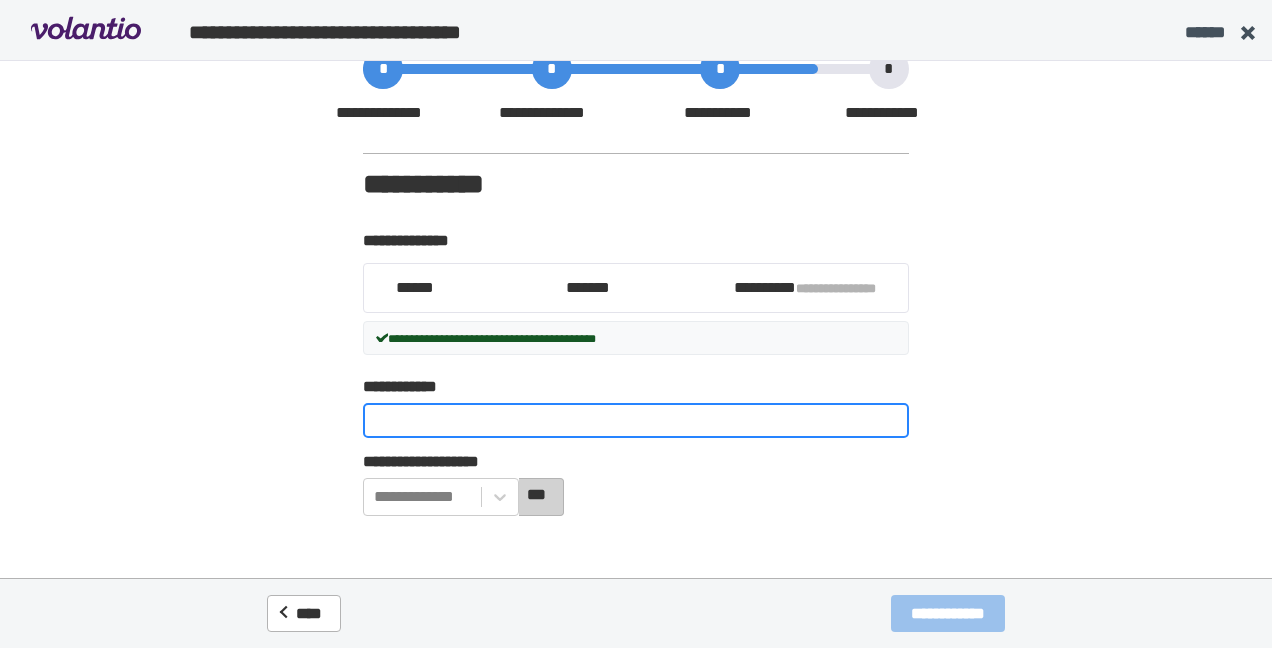 click on "**********" at bounding box center (636, 420) 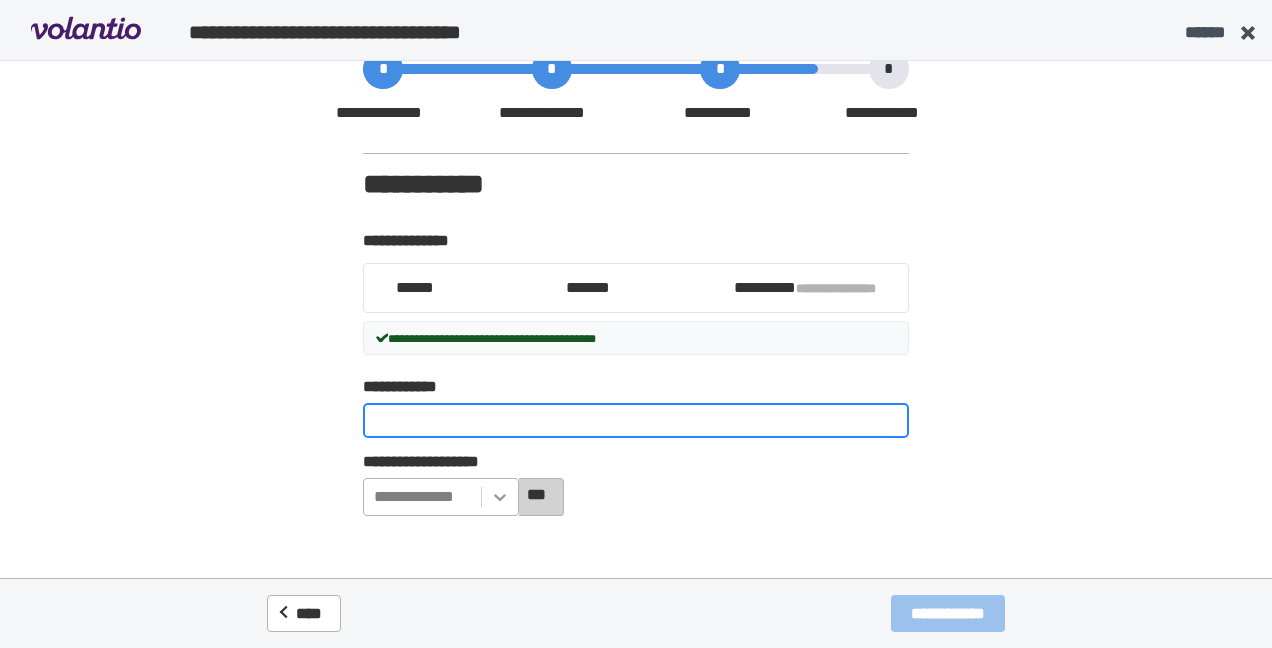 type on "**" 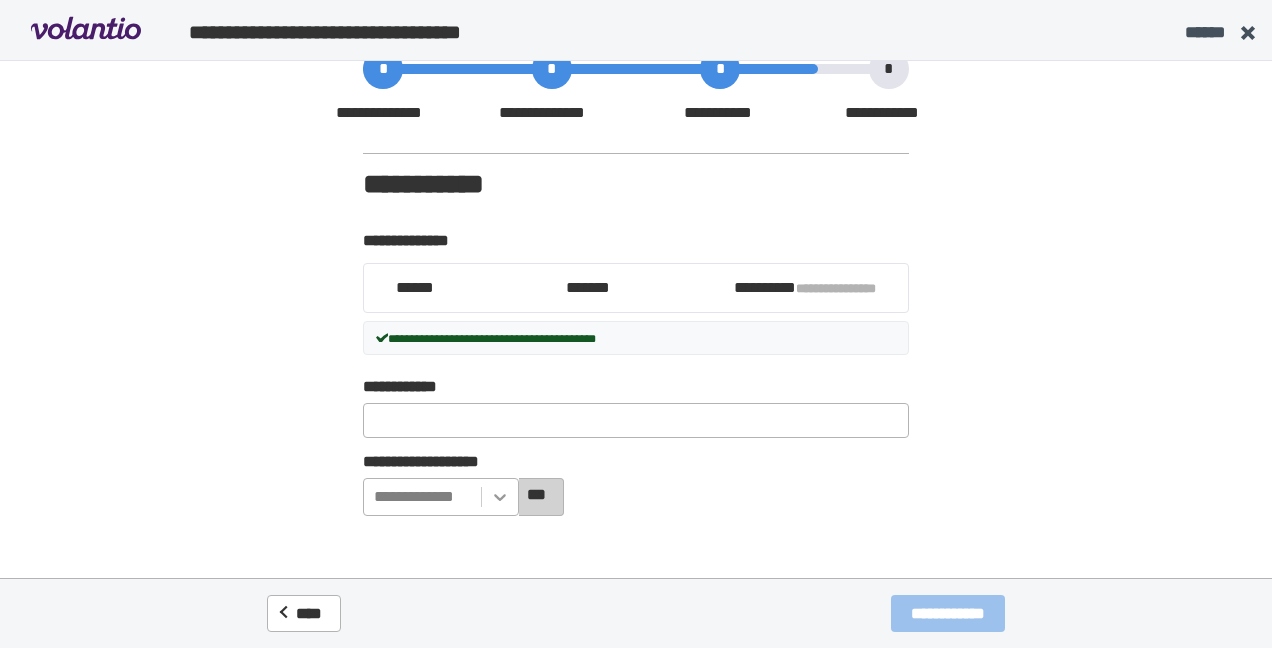 click on "**********" at bounding box center (441, 497) 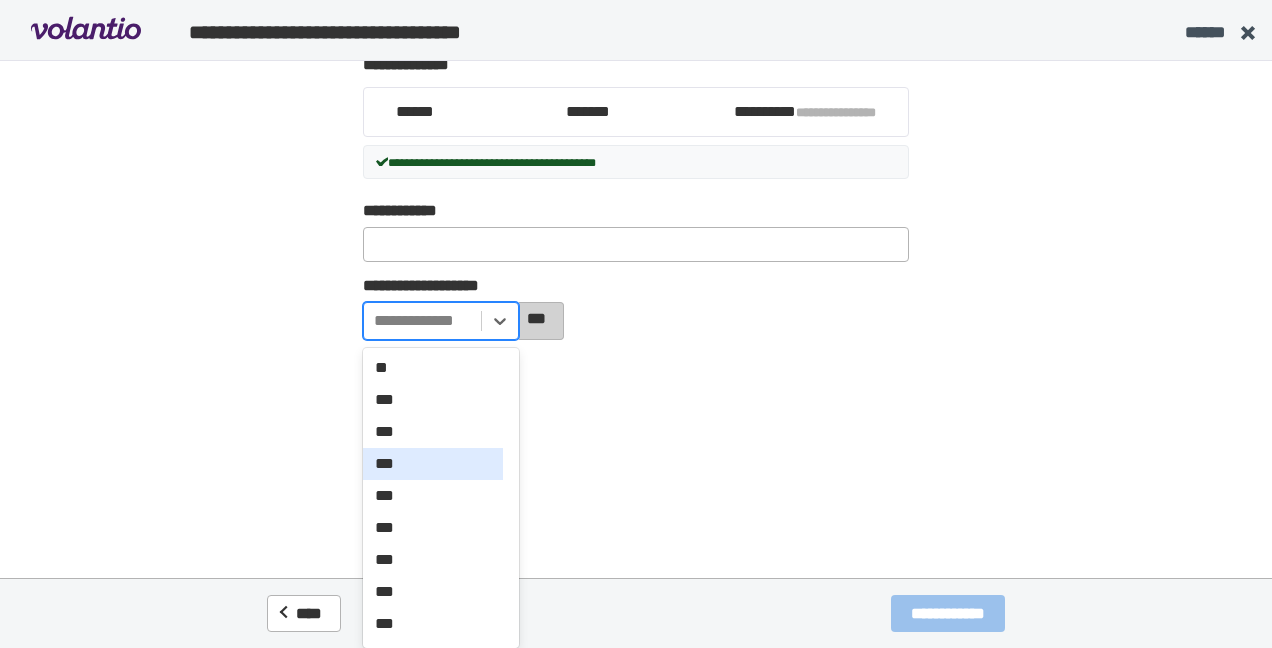 click on "***" at bounding box center (433, 464) 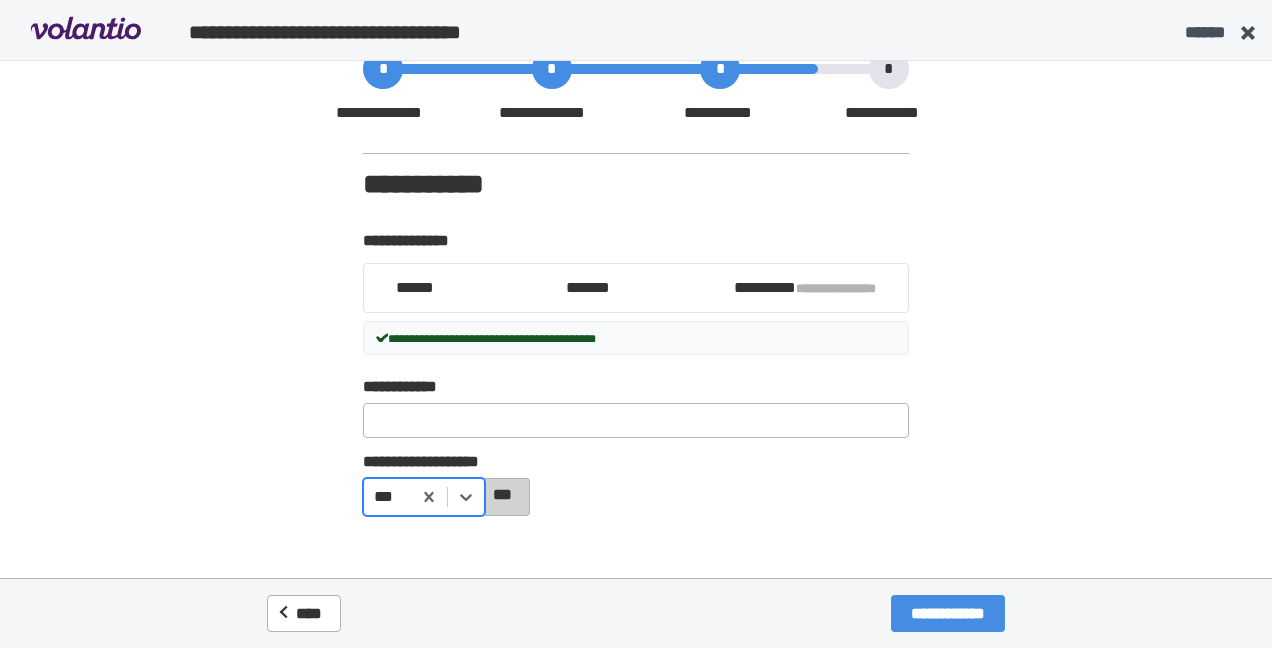 scroll, scrollTop: 50, scrollLeft: 0, axis: vertical 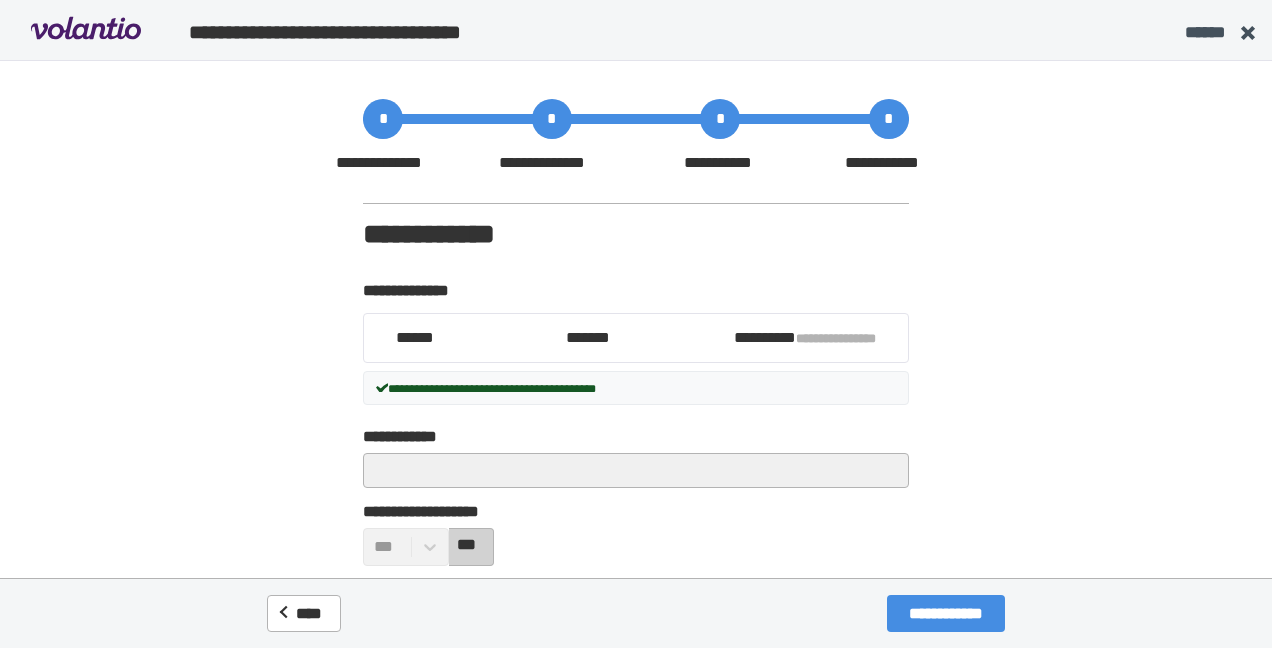 click on "**********" at bounding box center [946, 613] 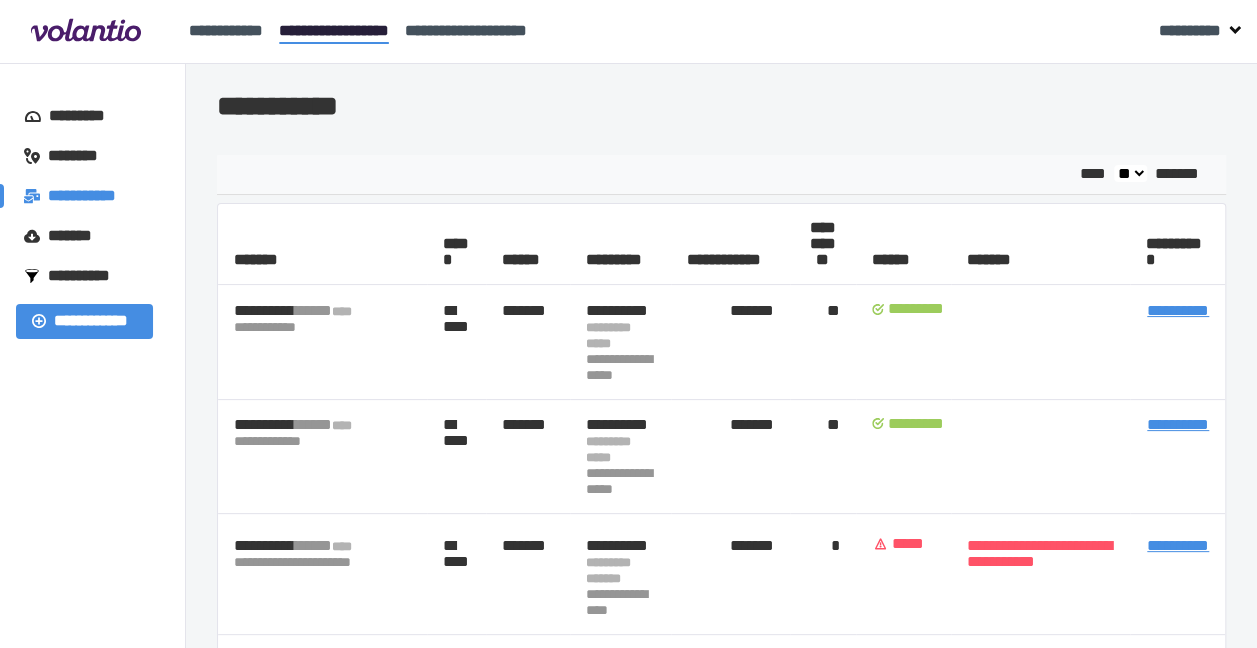 click on "*********" at bounding box center [923, 424] 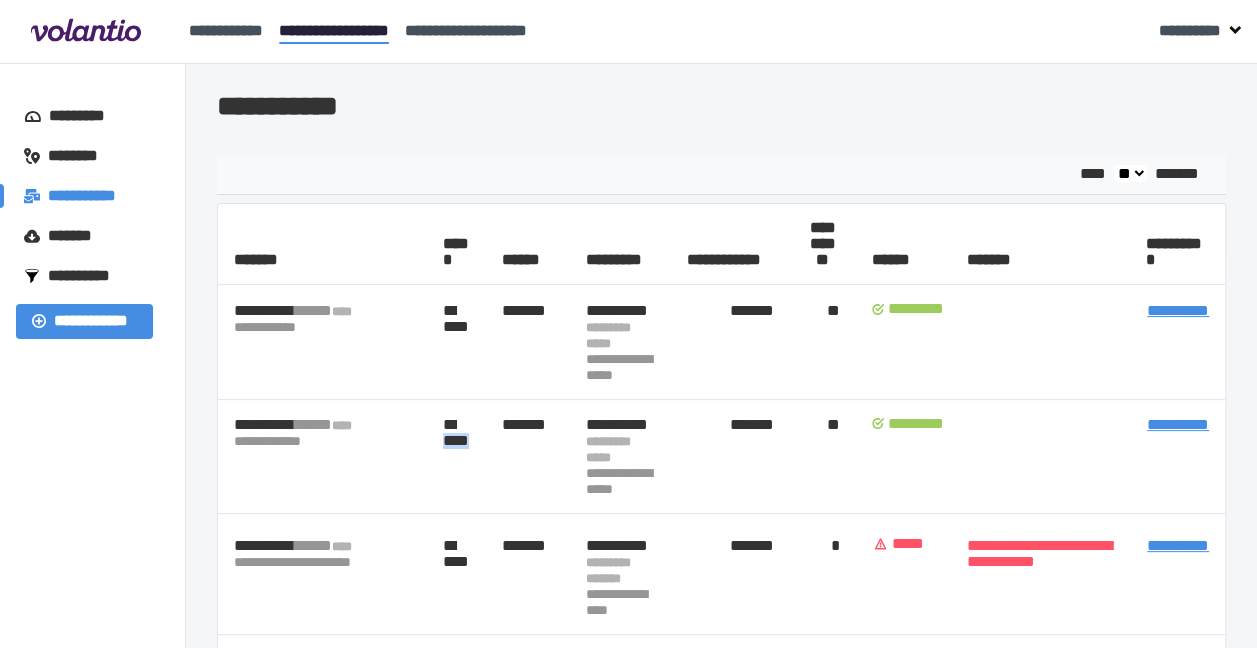 click on "**   ****" at bounding box center [457, 457] 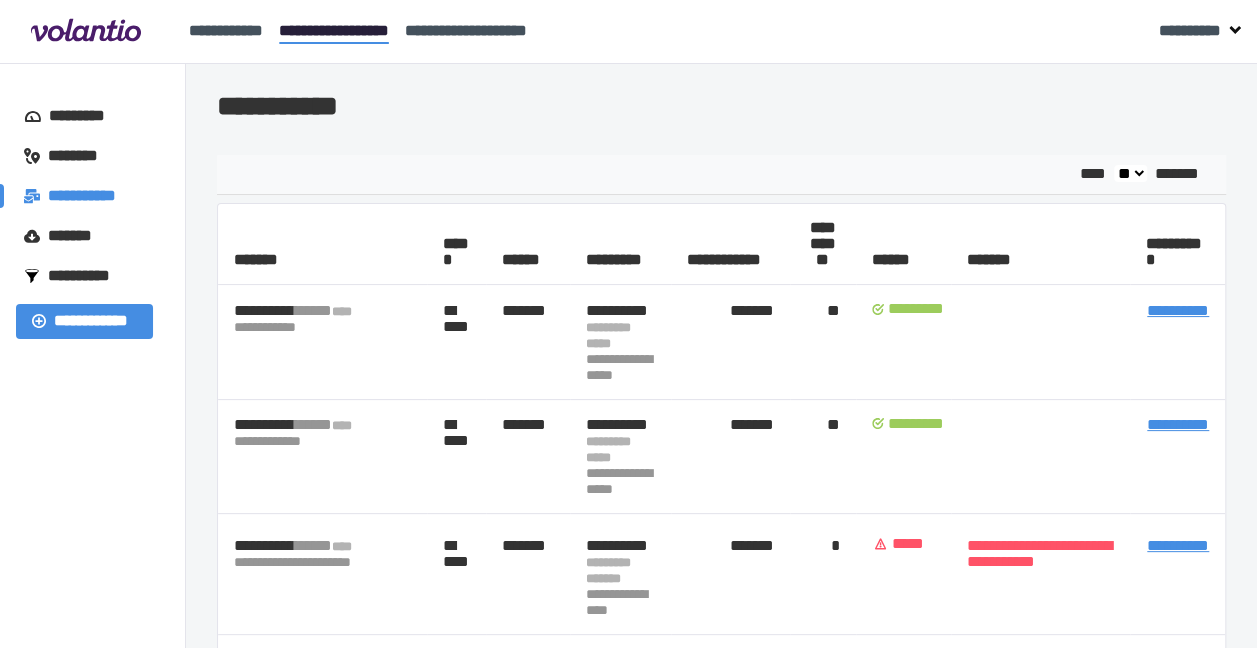 click on "**********" at bounding box center (93, 762) 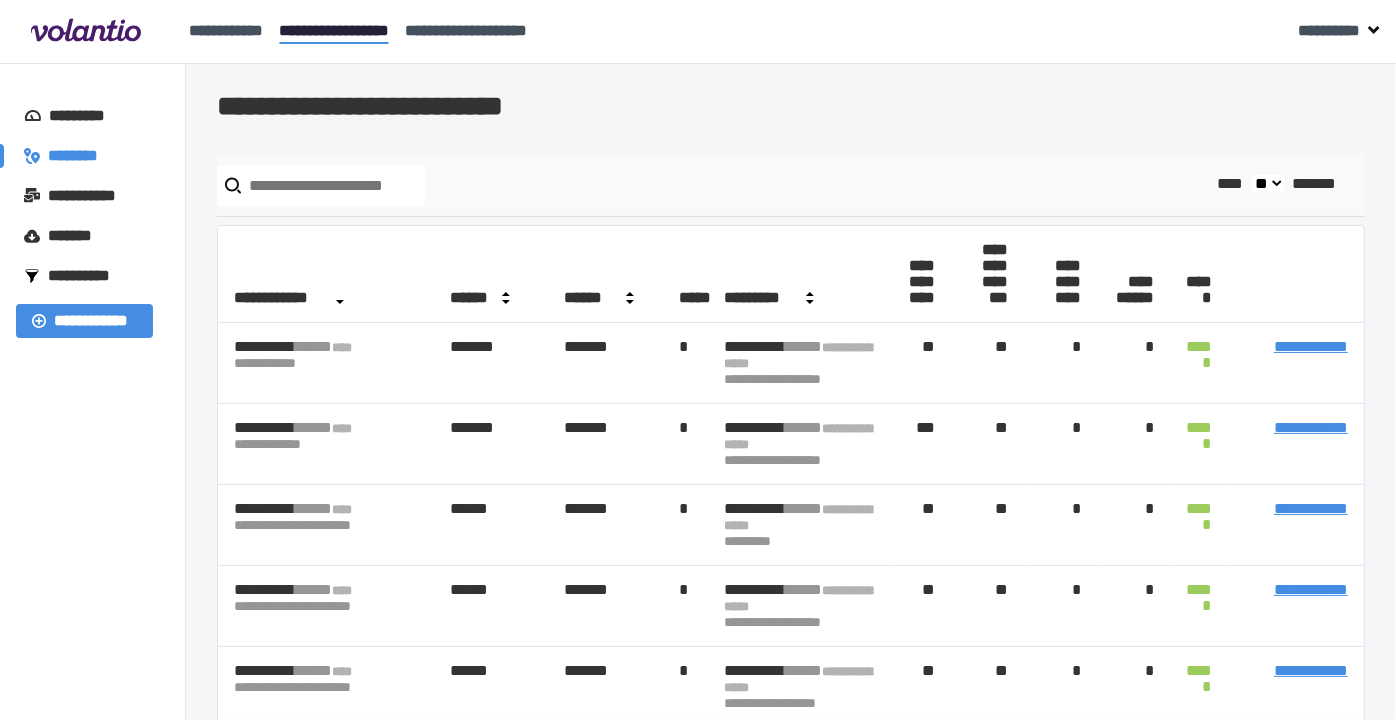 click on "**********" at bounding box center [1311, 427] 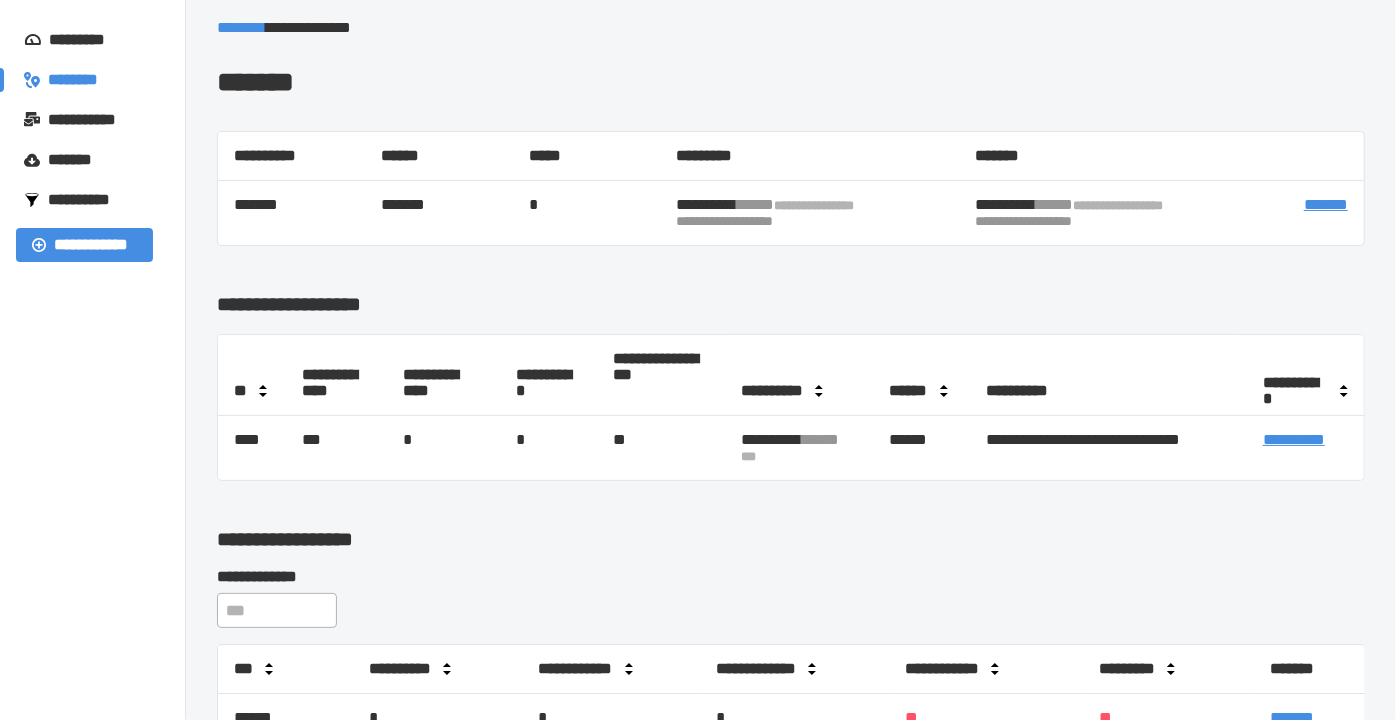 scroll, scrollTop: 111, scrollLeft: 0, axis: vertical 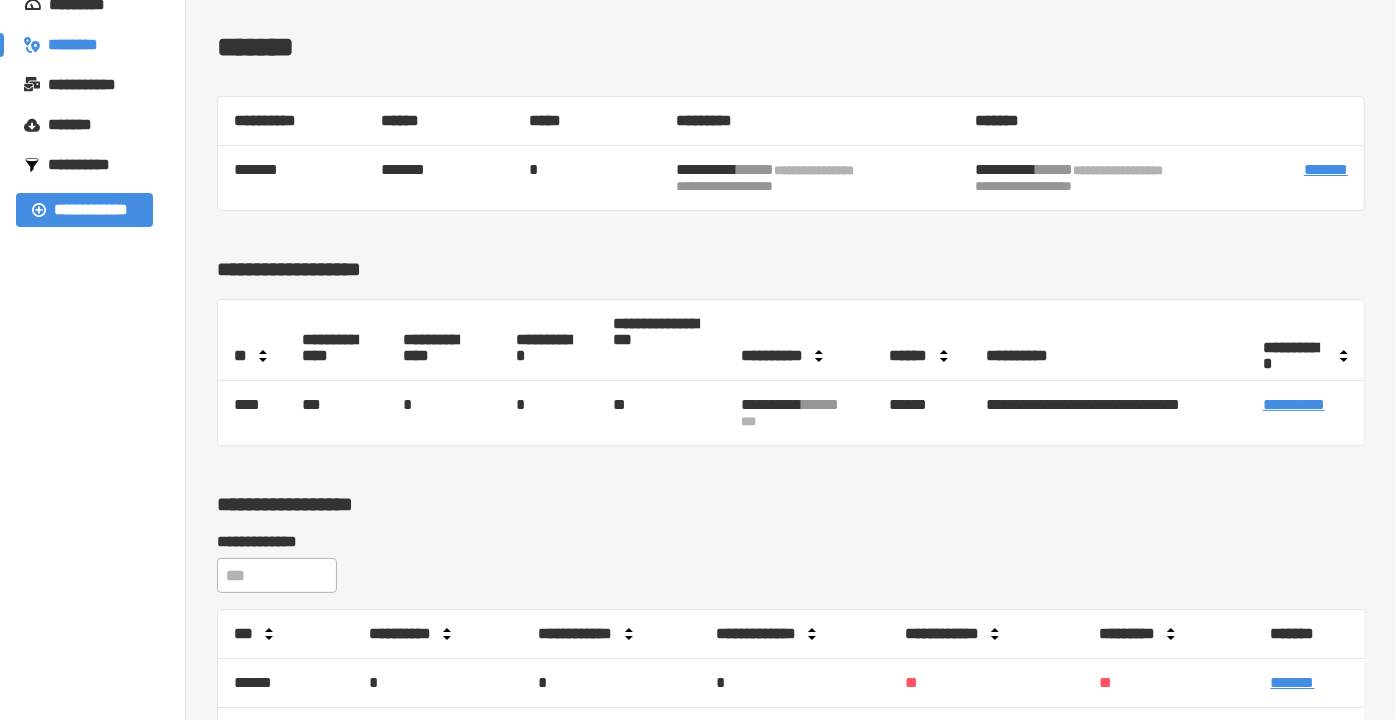 click on "**********" at bounding box center (1294, 404) 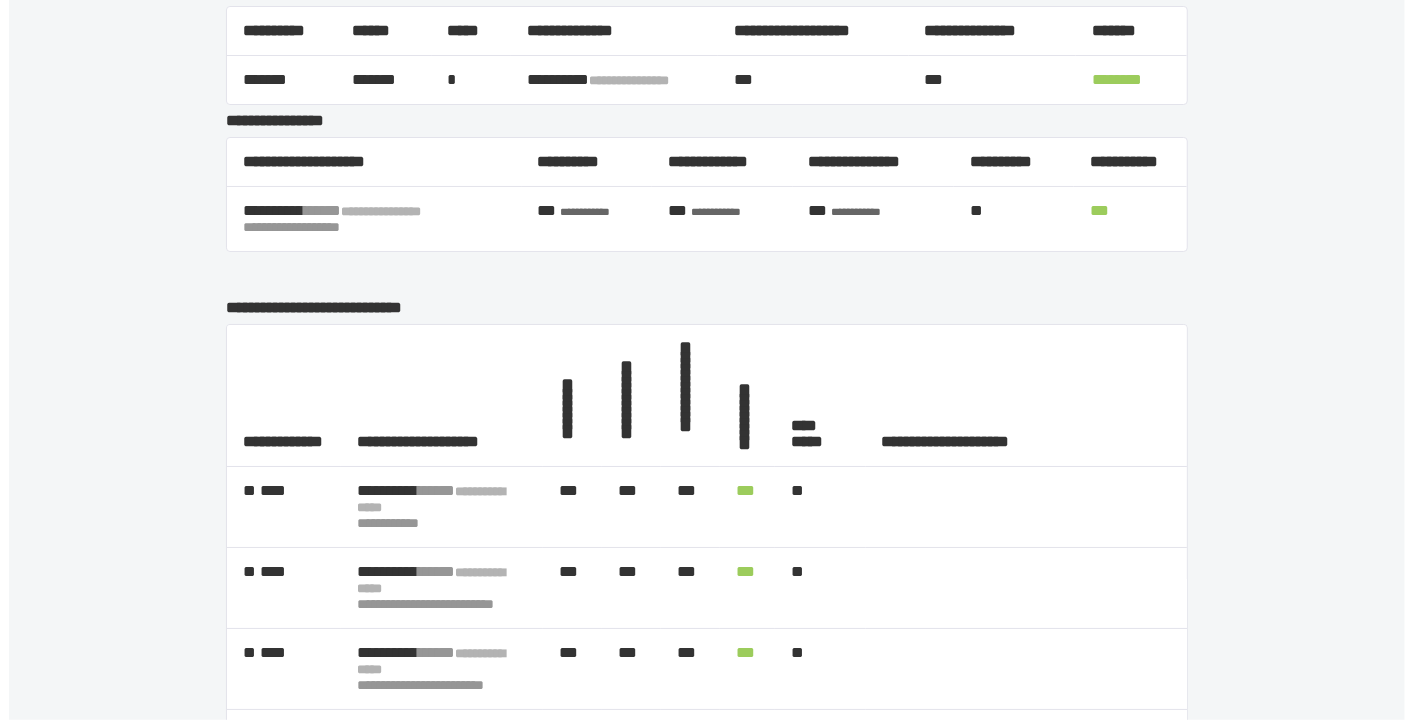 scroll, scrollTop: 0, scrollLeft: 0, axis: both 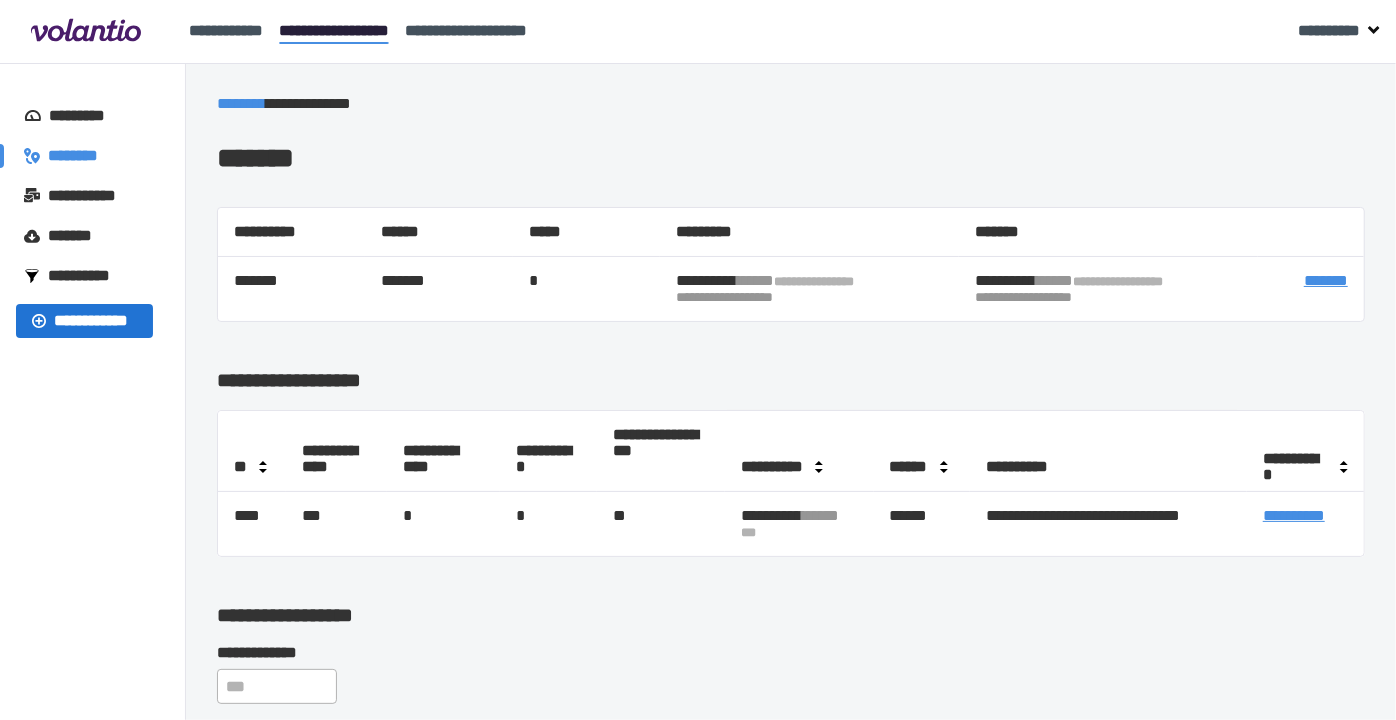 click on "**********" at bounding box center [84, 321] 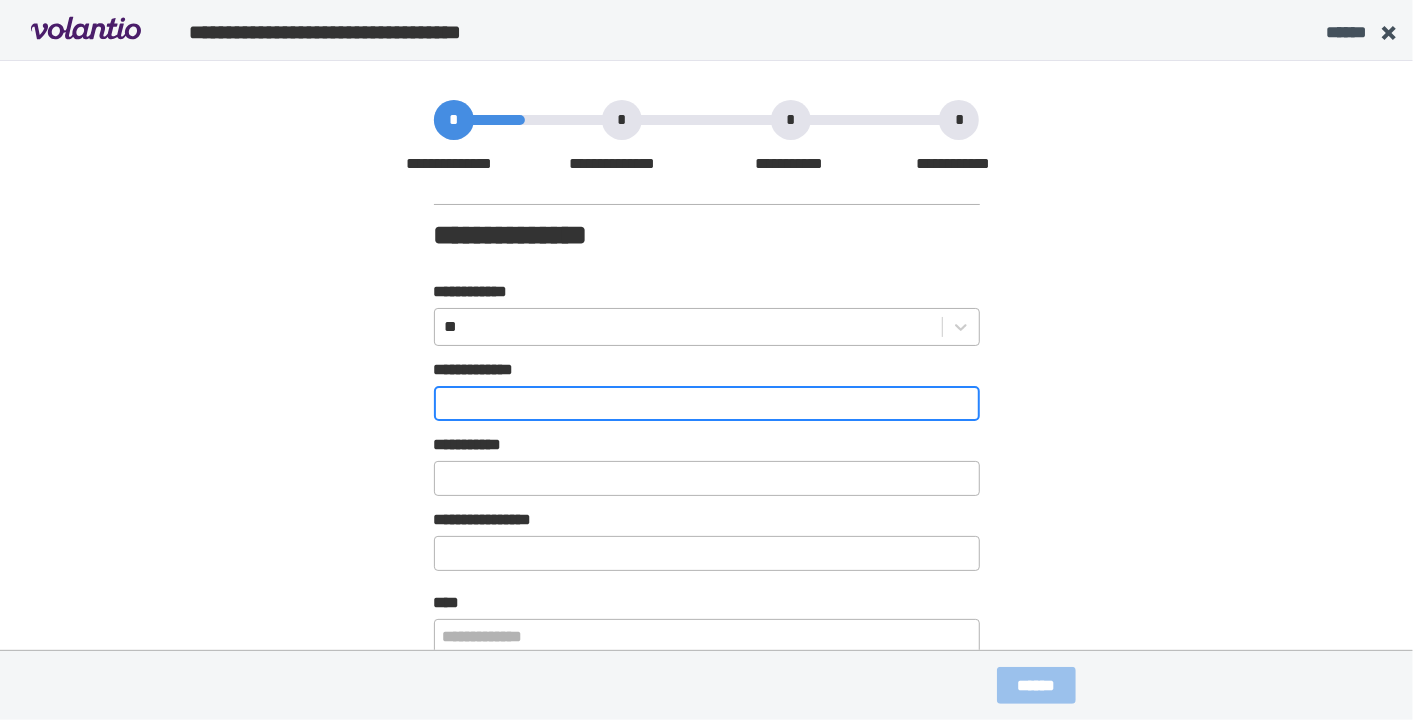 click on "**********" at bounding box center (707, 403) 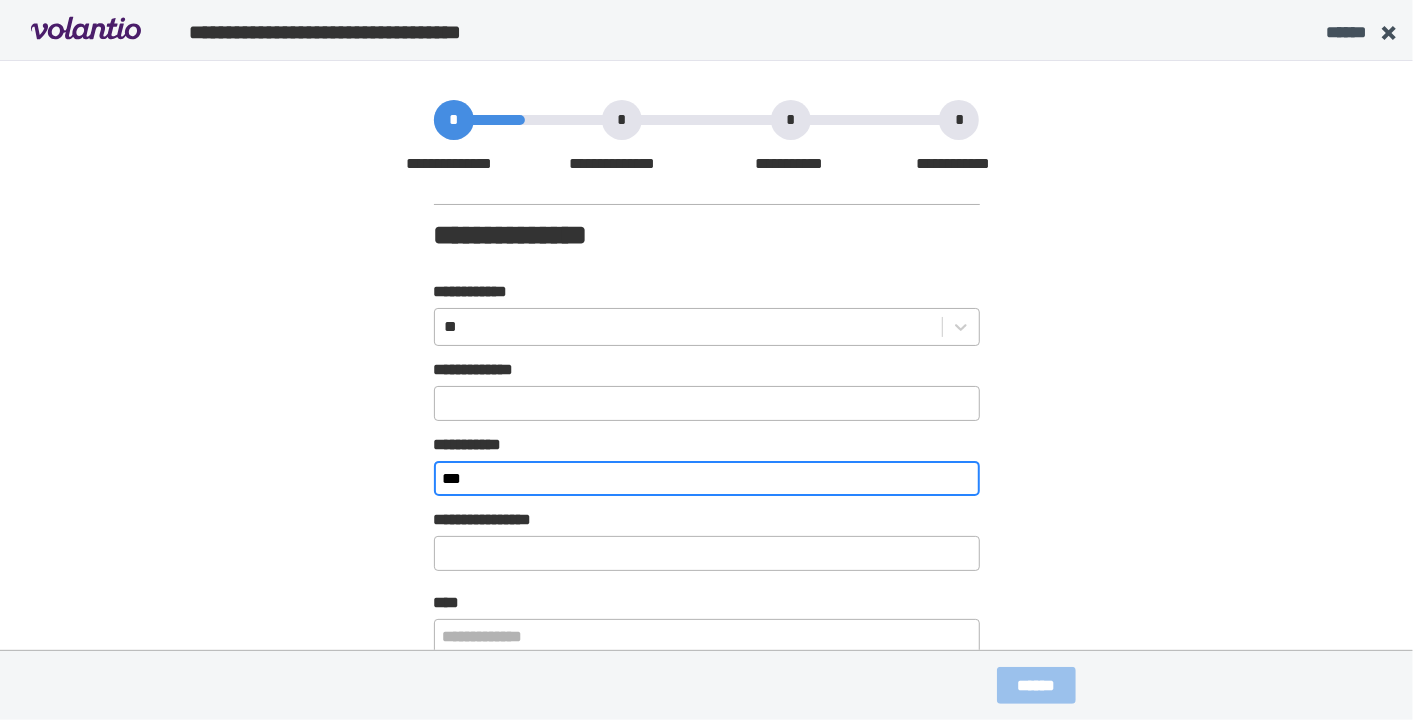 type on "***" 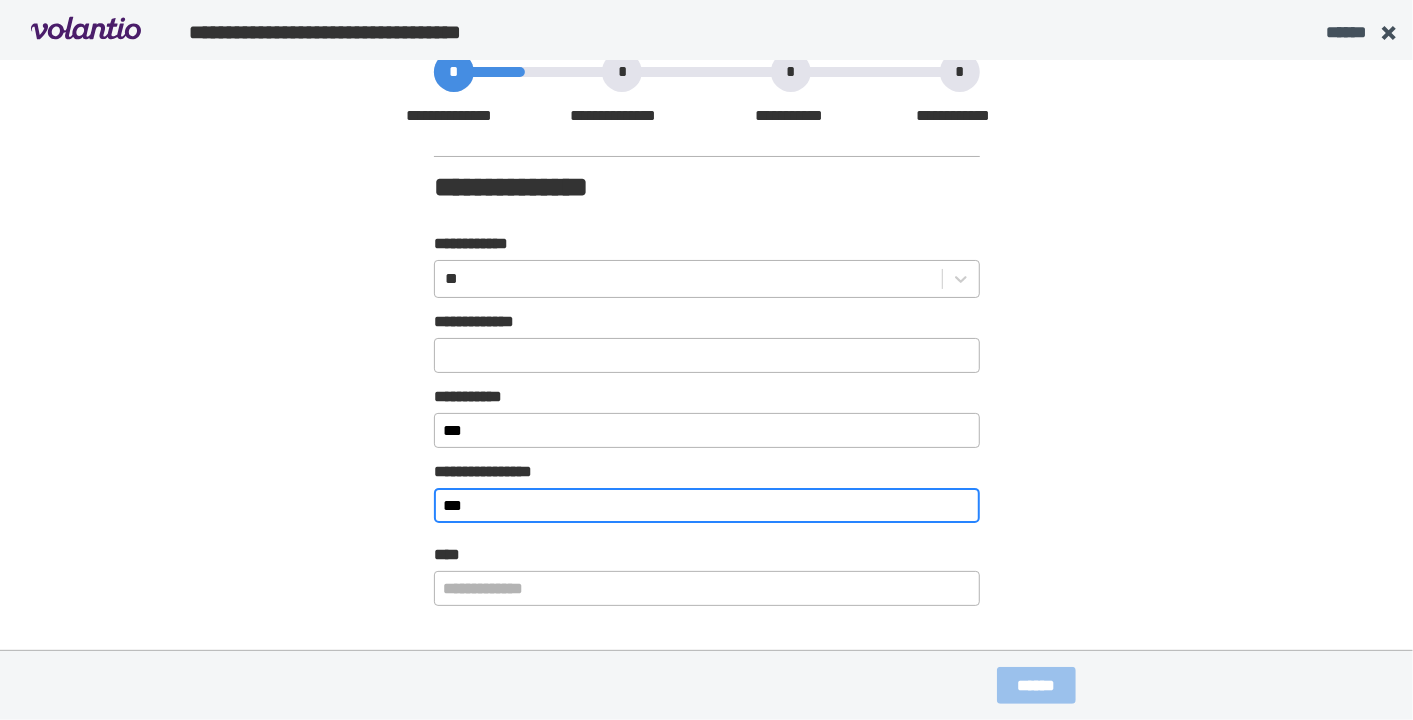 scroll, scrollTop: 76, scrollLeft: 0, axis: vertical 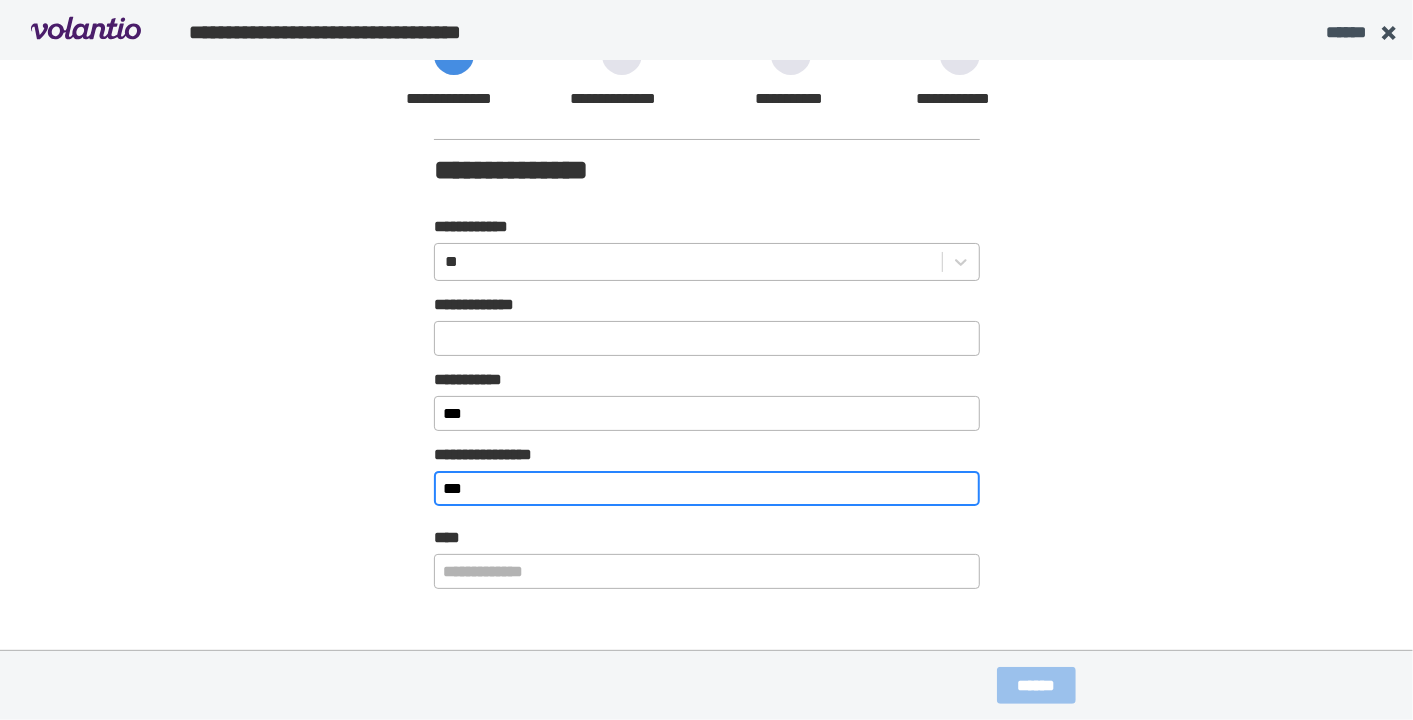 type on "***" 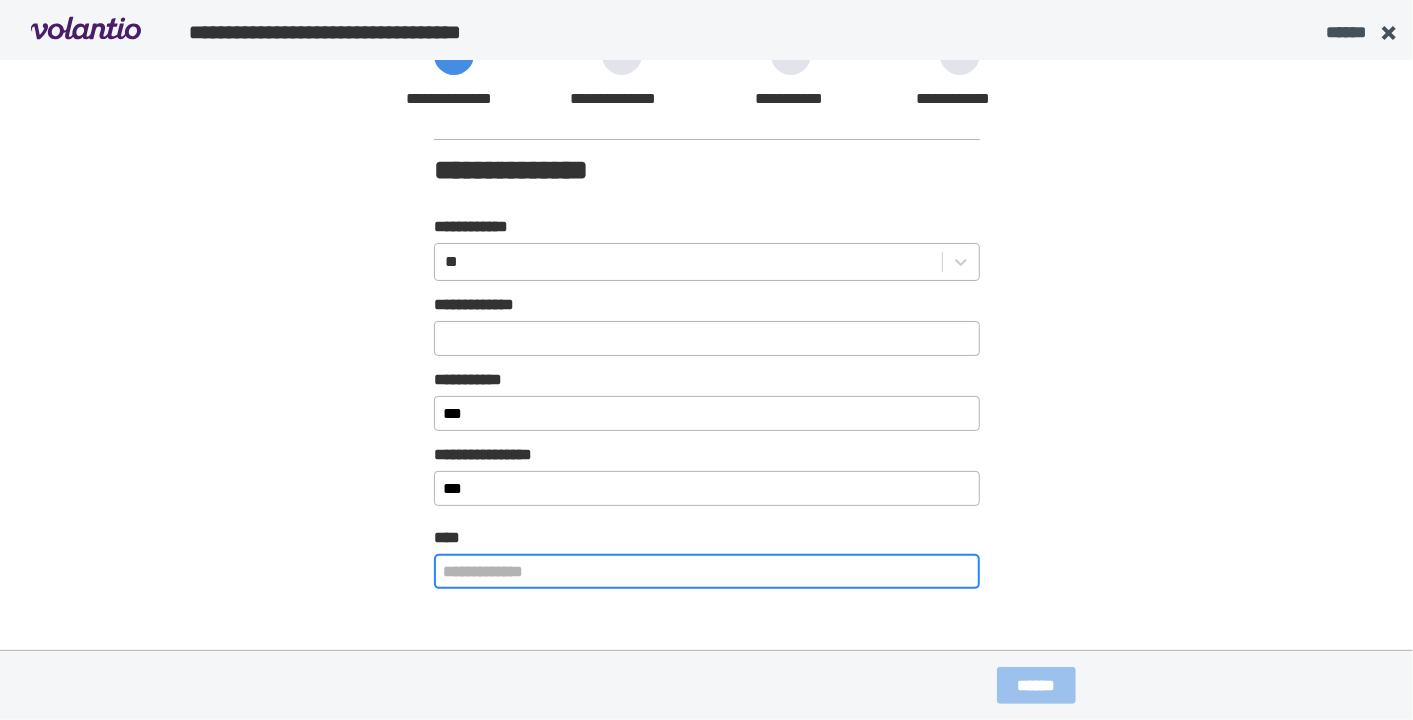 click at bounding box center (707, 571) 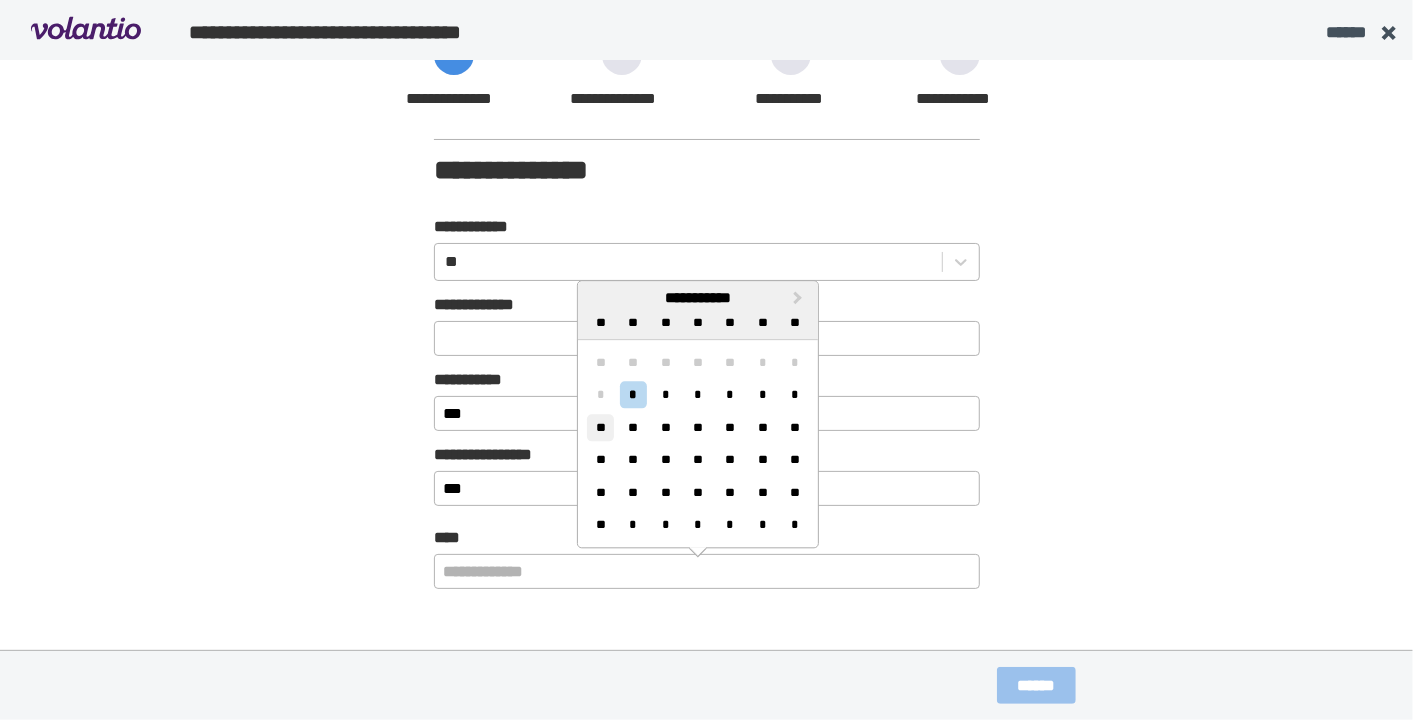 click on "**" at bounding box center [600, 427] 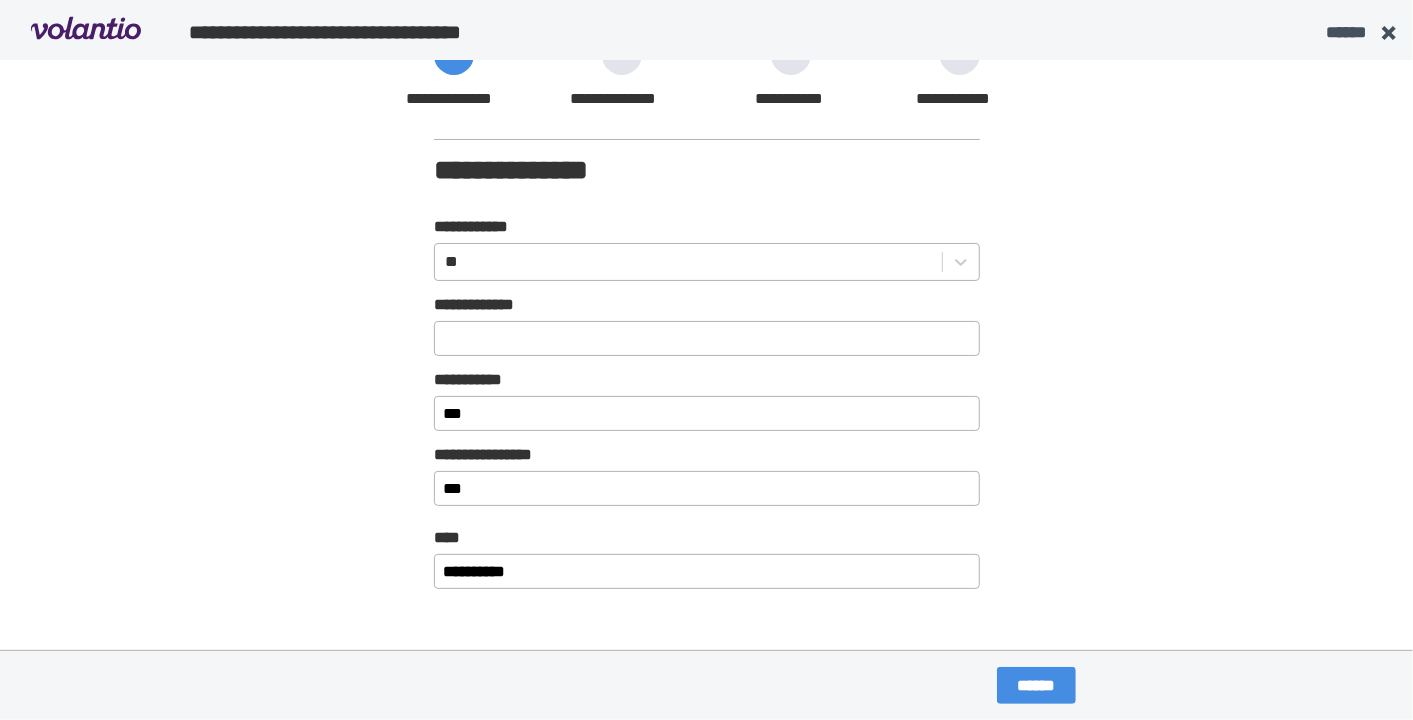 click on "******" at bounding box center (1036, 685) 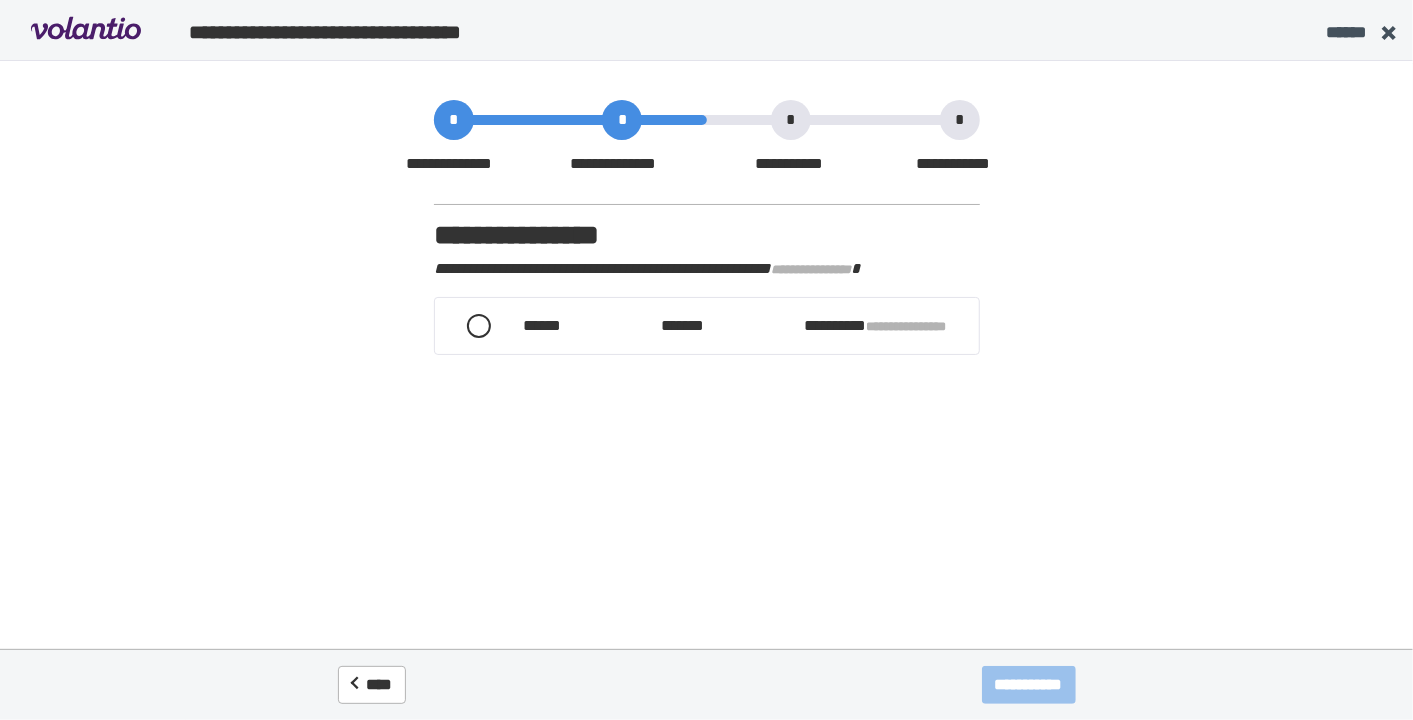 scroll, scrollTop: 0, scrollLeft: 0, axis: both 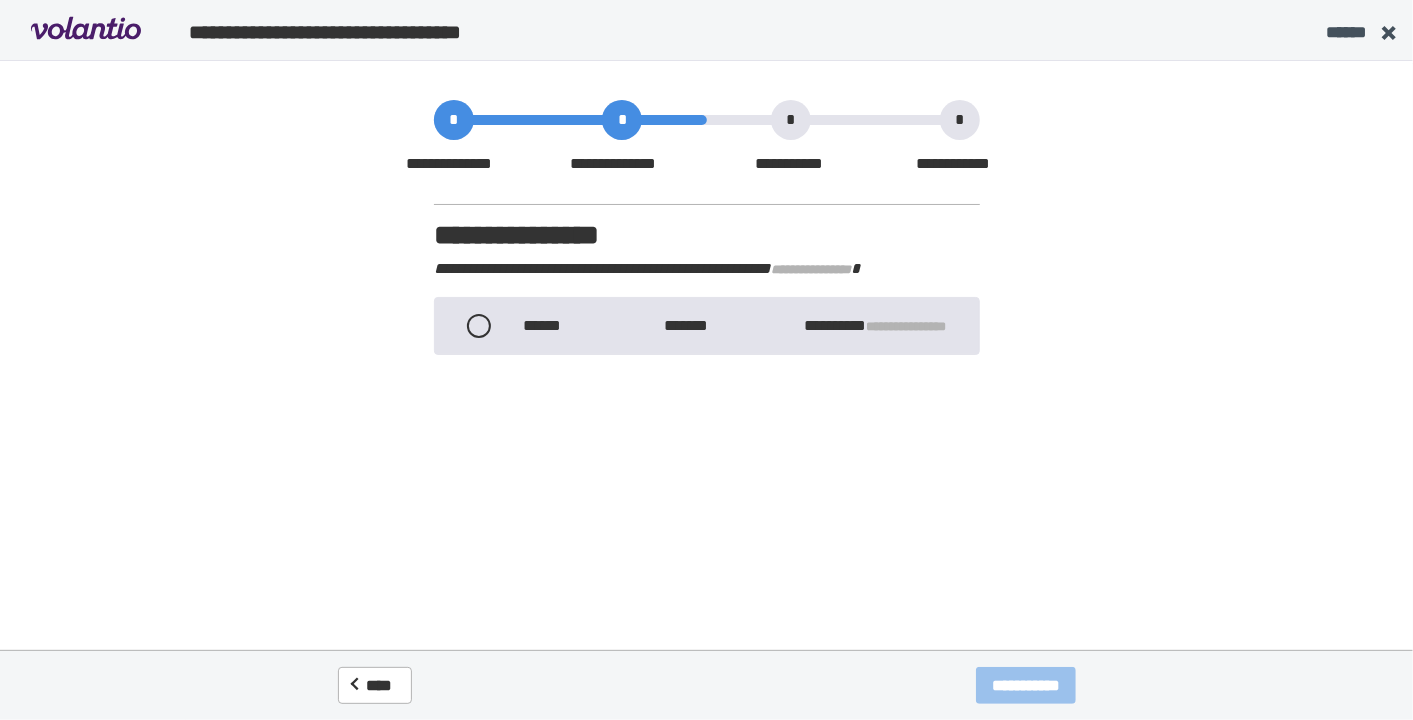 click on "**********" at bounding box center [707, 326] 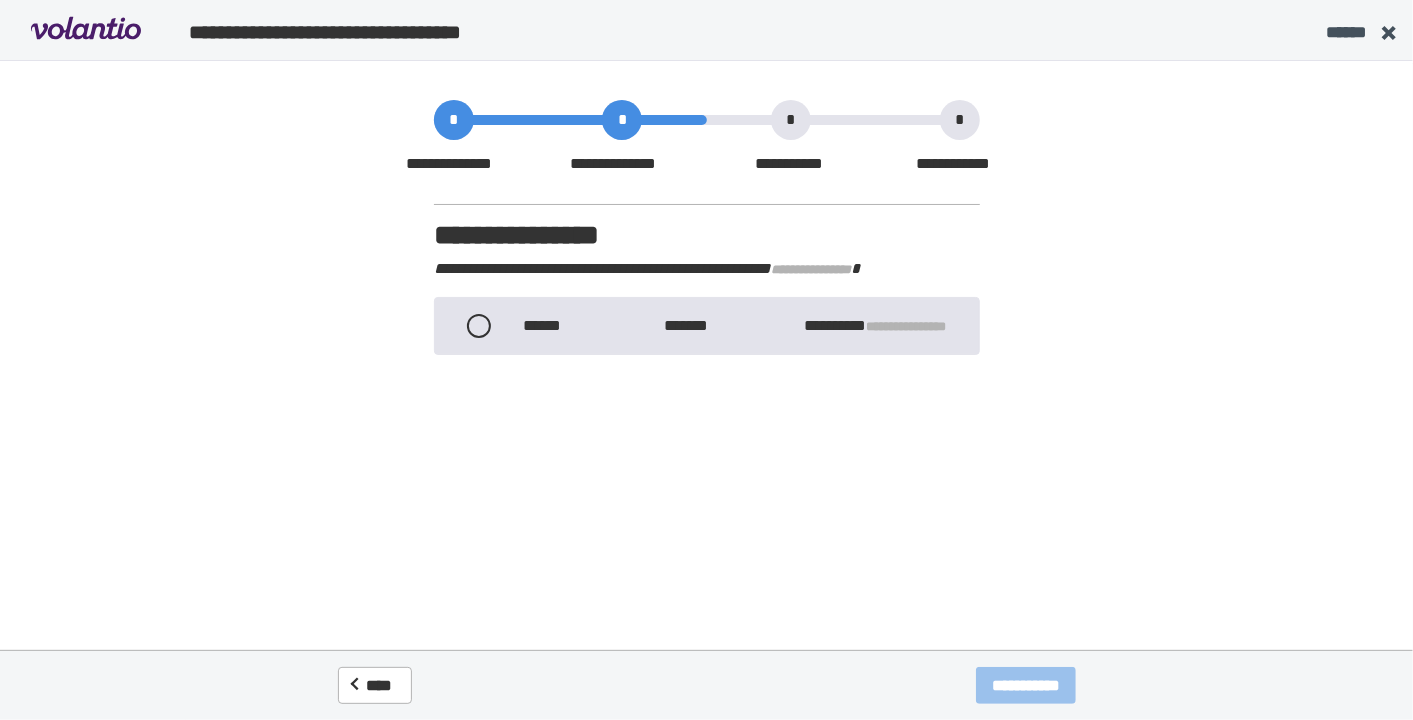 radio on "****" 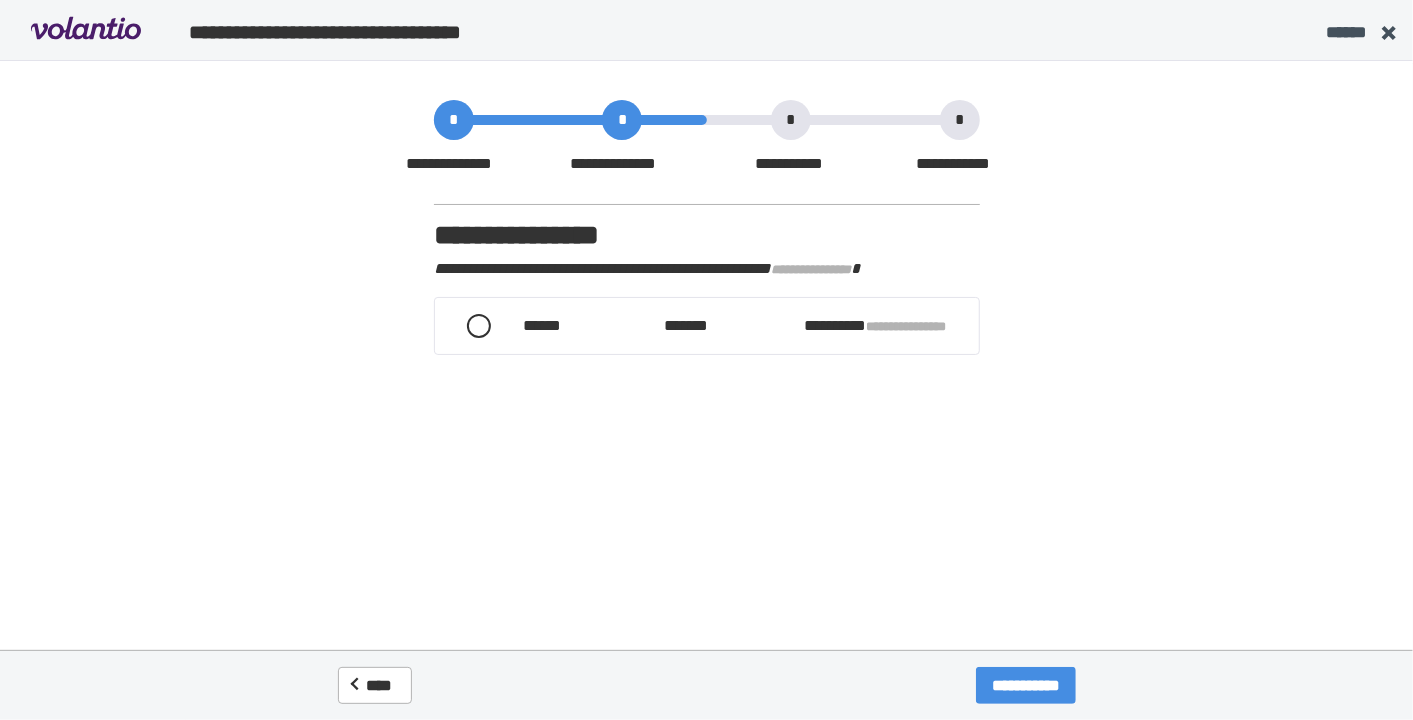 click on "**********" at bounding box center [1025, 685] 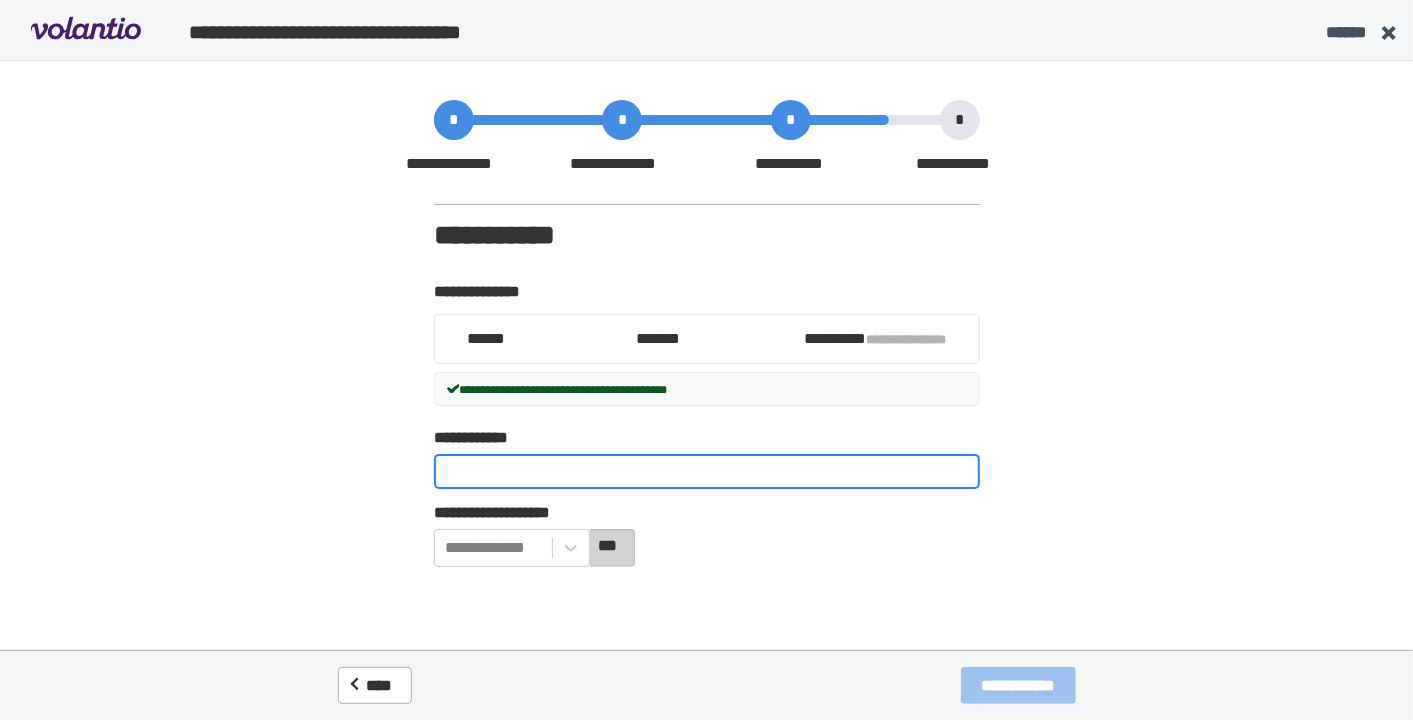 click on "**********" at bounding box center (707, 471) 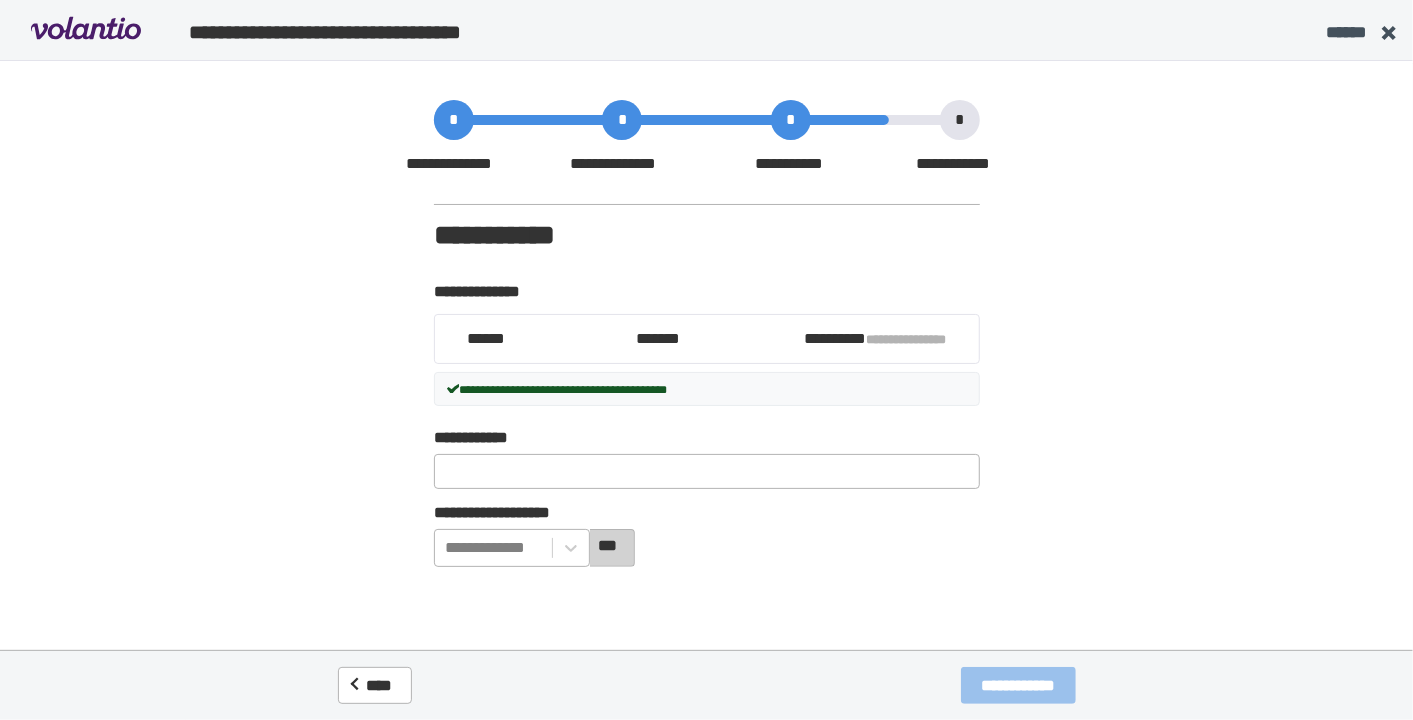 click on "**********" at bounding box center (512, 548) 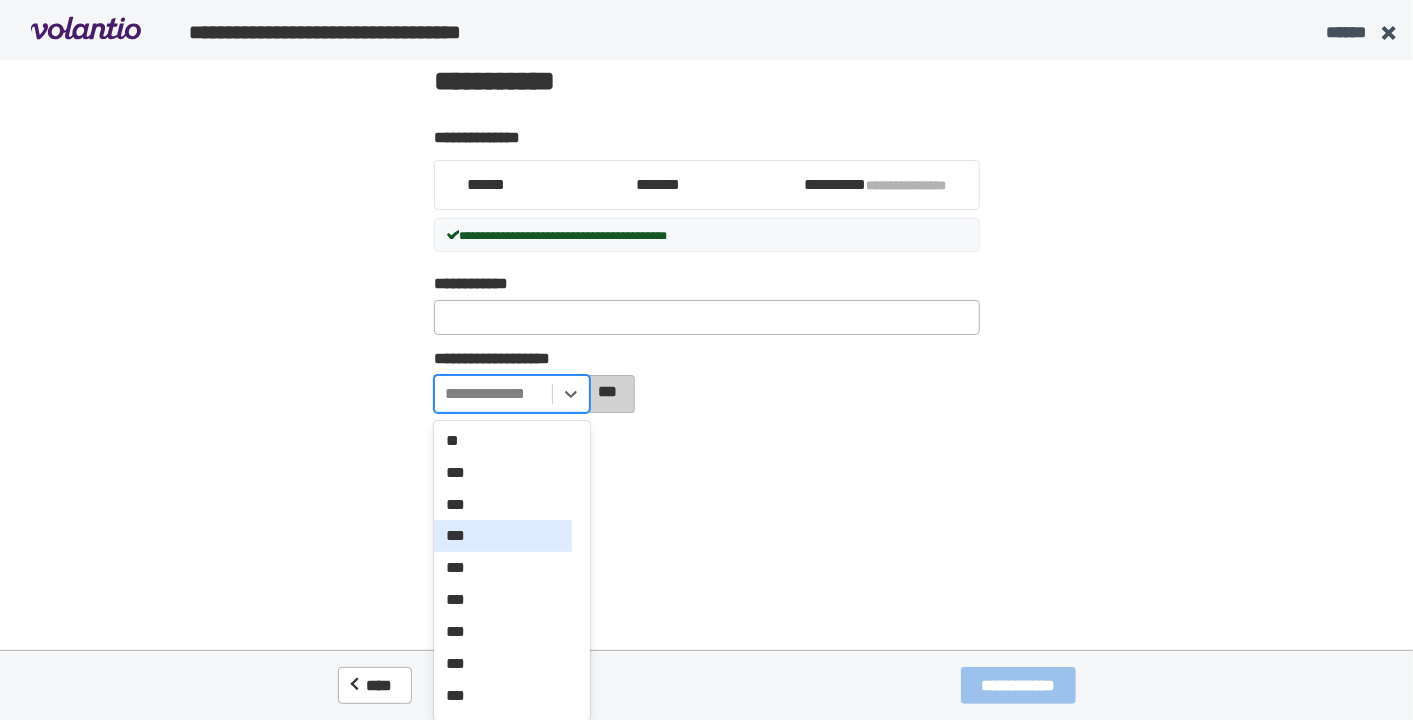 click on "***" at bounding box center (503, 536) 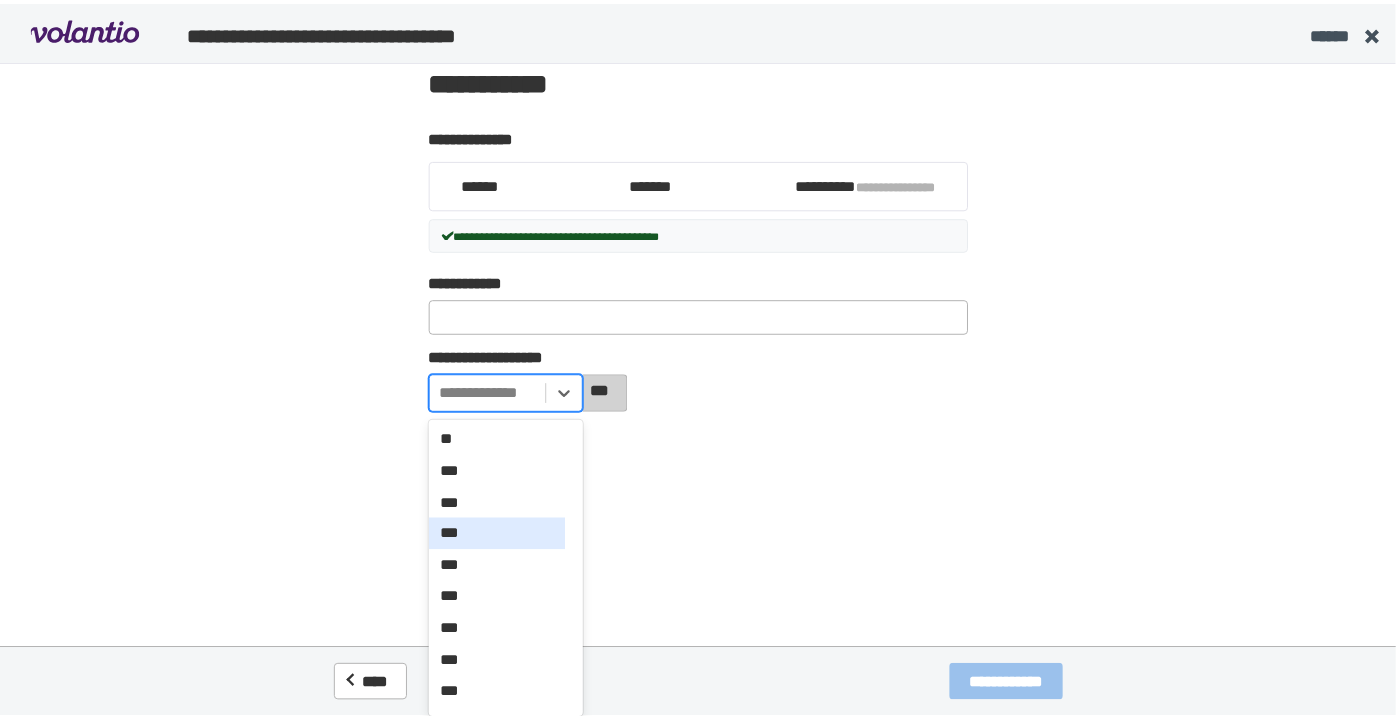 scroll, scrollTop: 0, scrollLeft: 0, axis: both 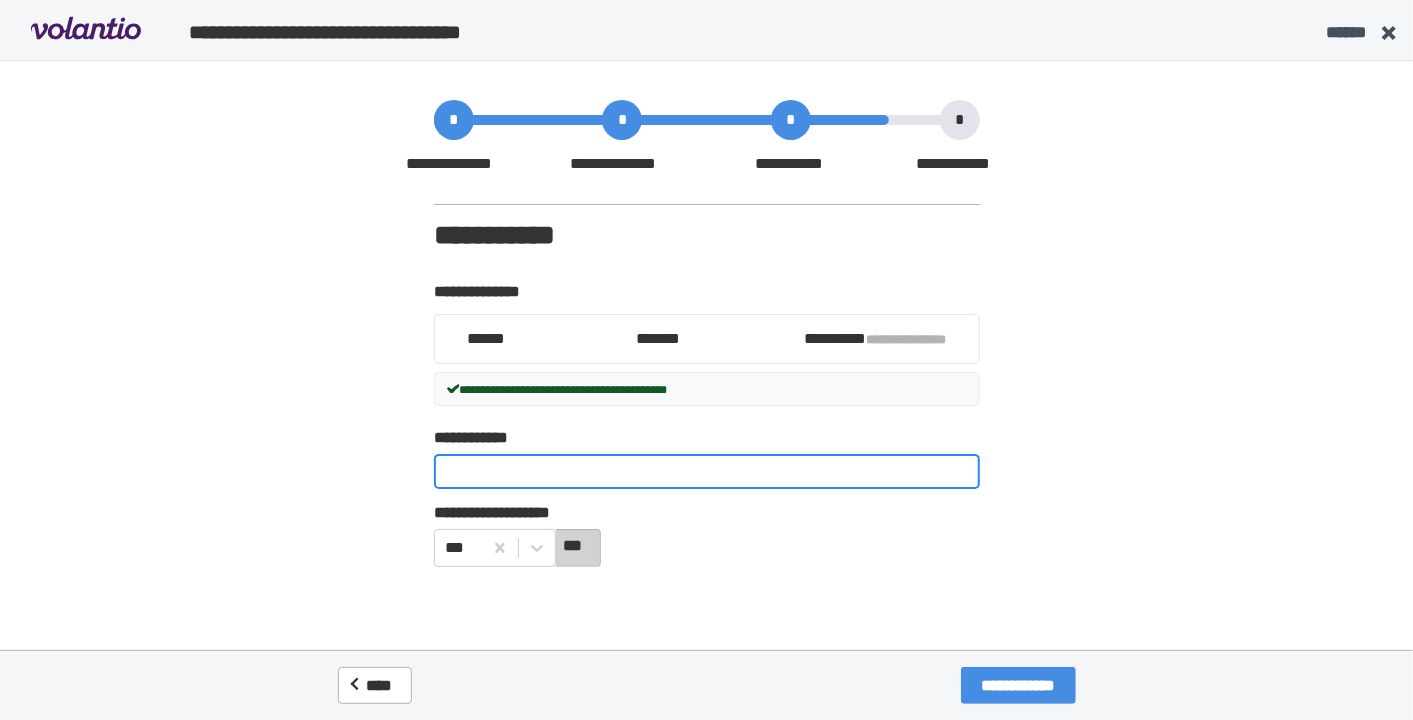 drag, startPoint x: 485, startPoint y: 477, endPoint x: 427, endPoint y: 468, distance: 58.694122 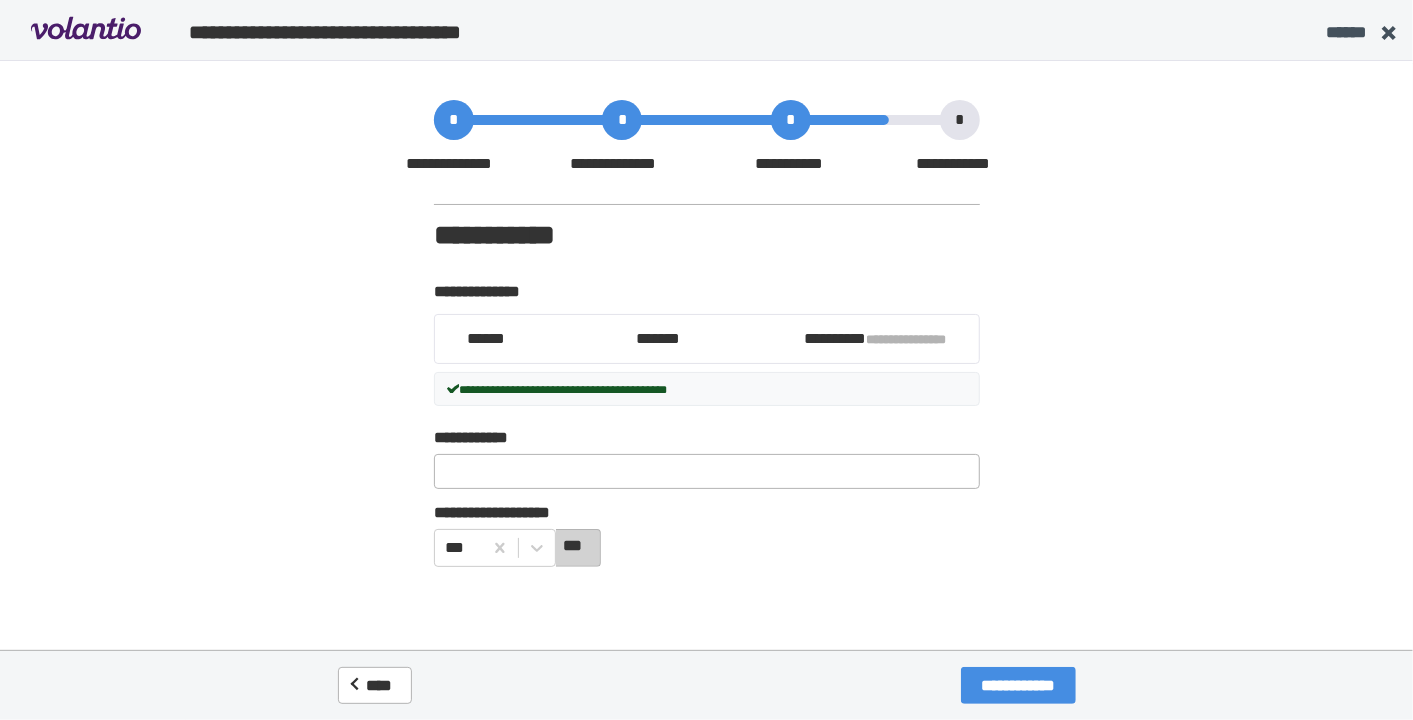 click on "**********" at bounding box center [707, 517] 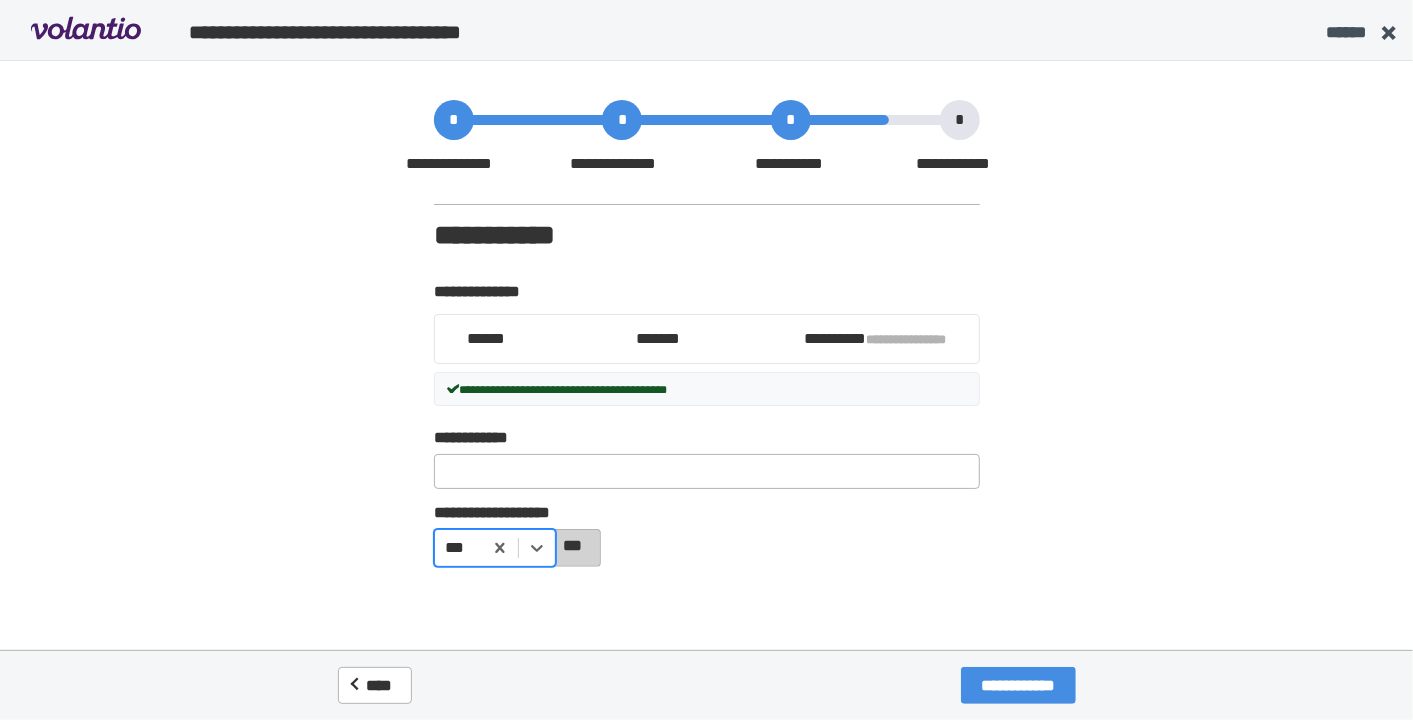 click on "**********" at bounding box center (1018, 685) 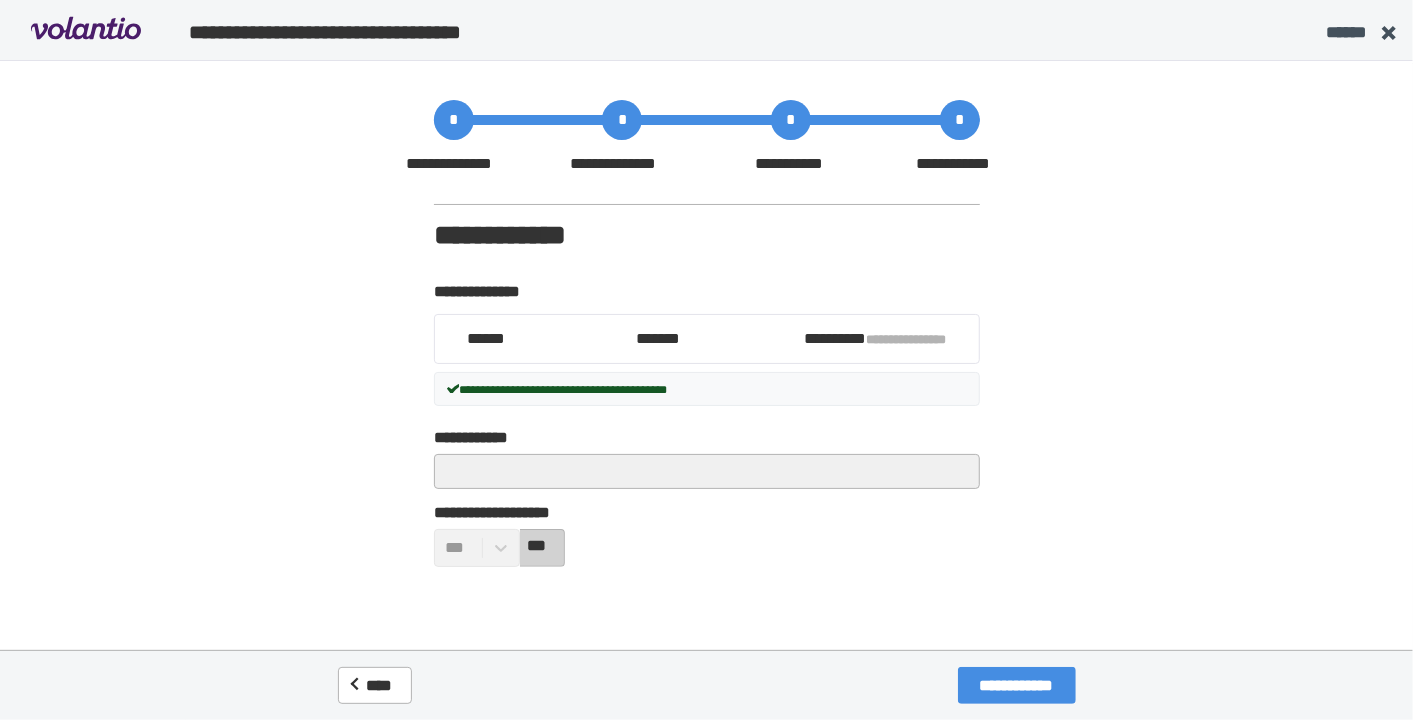 click on "**********" at bounding box center [1017, 685] 